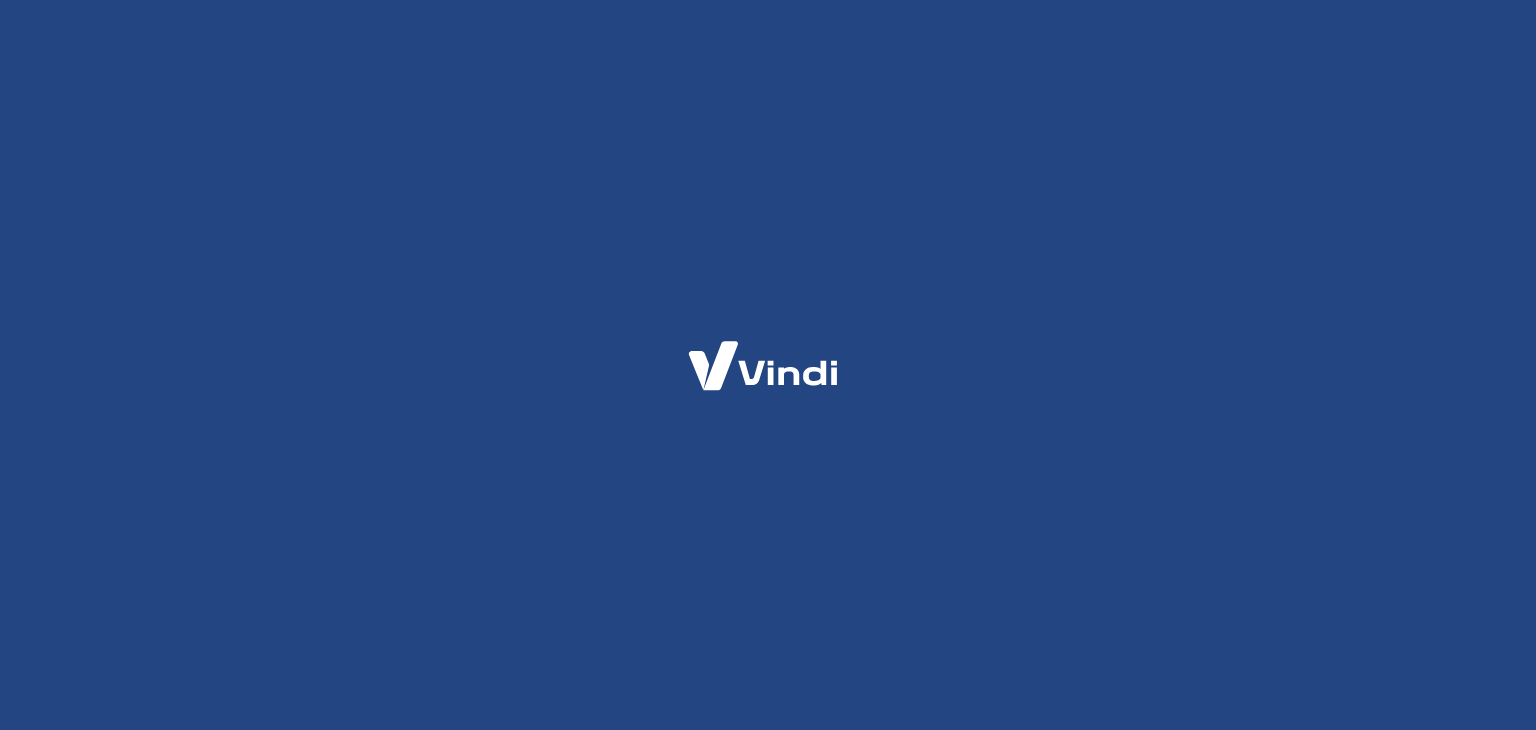 scroll, scrollTop: 0, scrollLeft: 0, axis: both 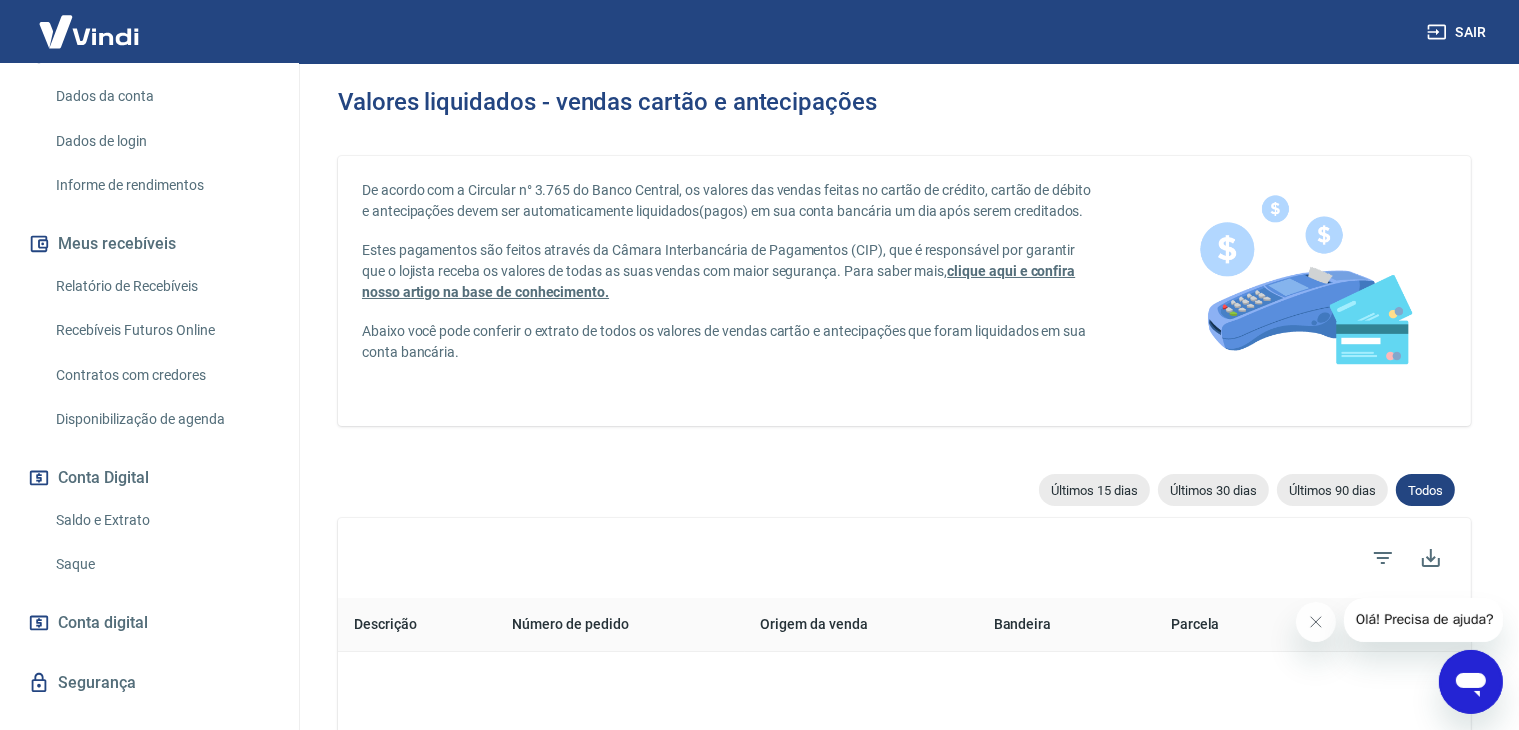 click on "Saldo e Extrato" at bounding box center (161, 520) 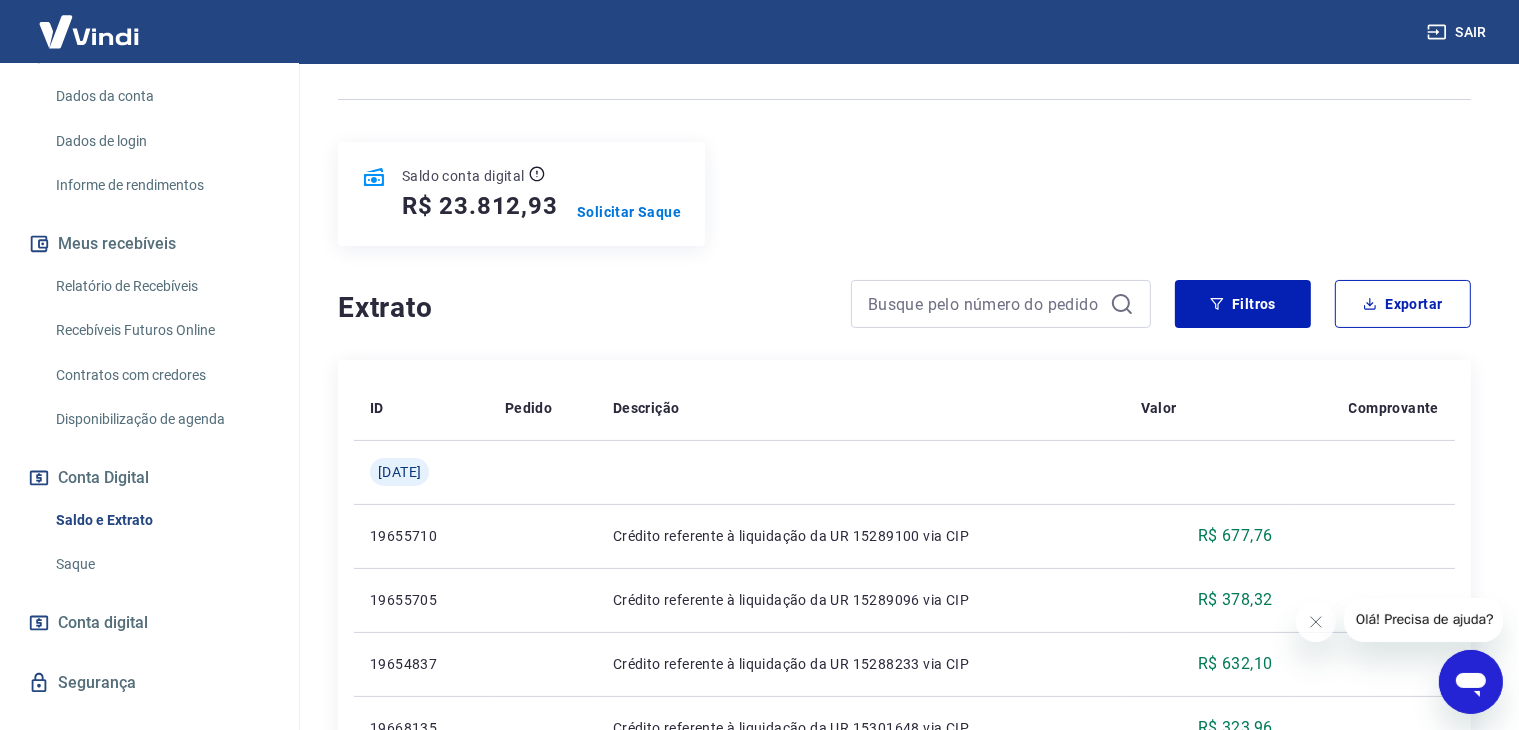 scroll, scrollTop: 200, scrollLeft: 0, axis: vertical 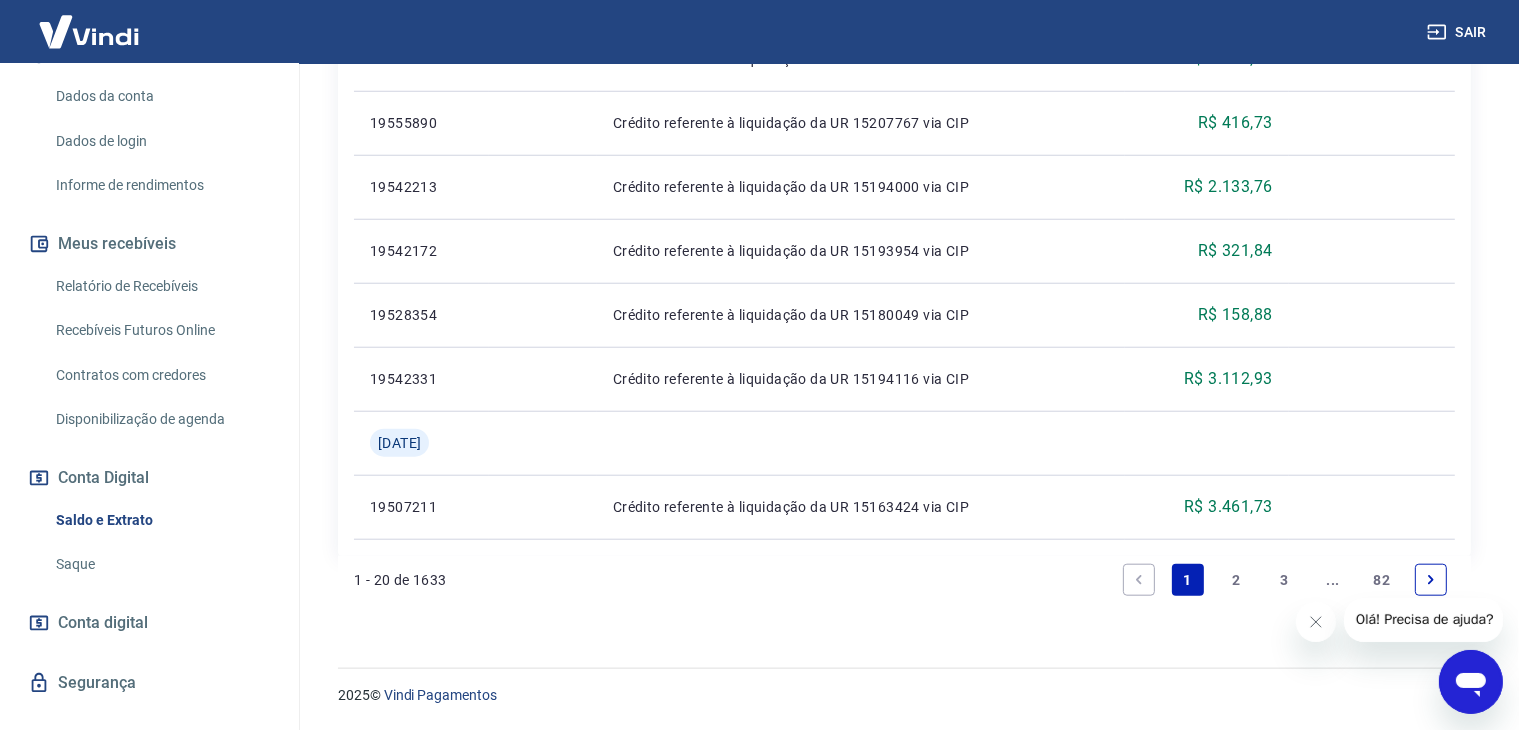click on "2" at bounding box center (1236, 580) 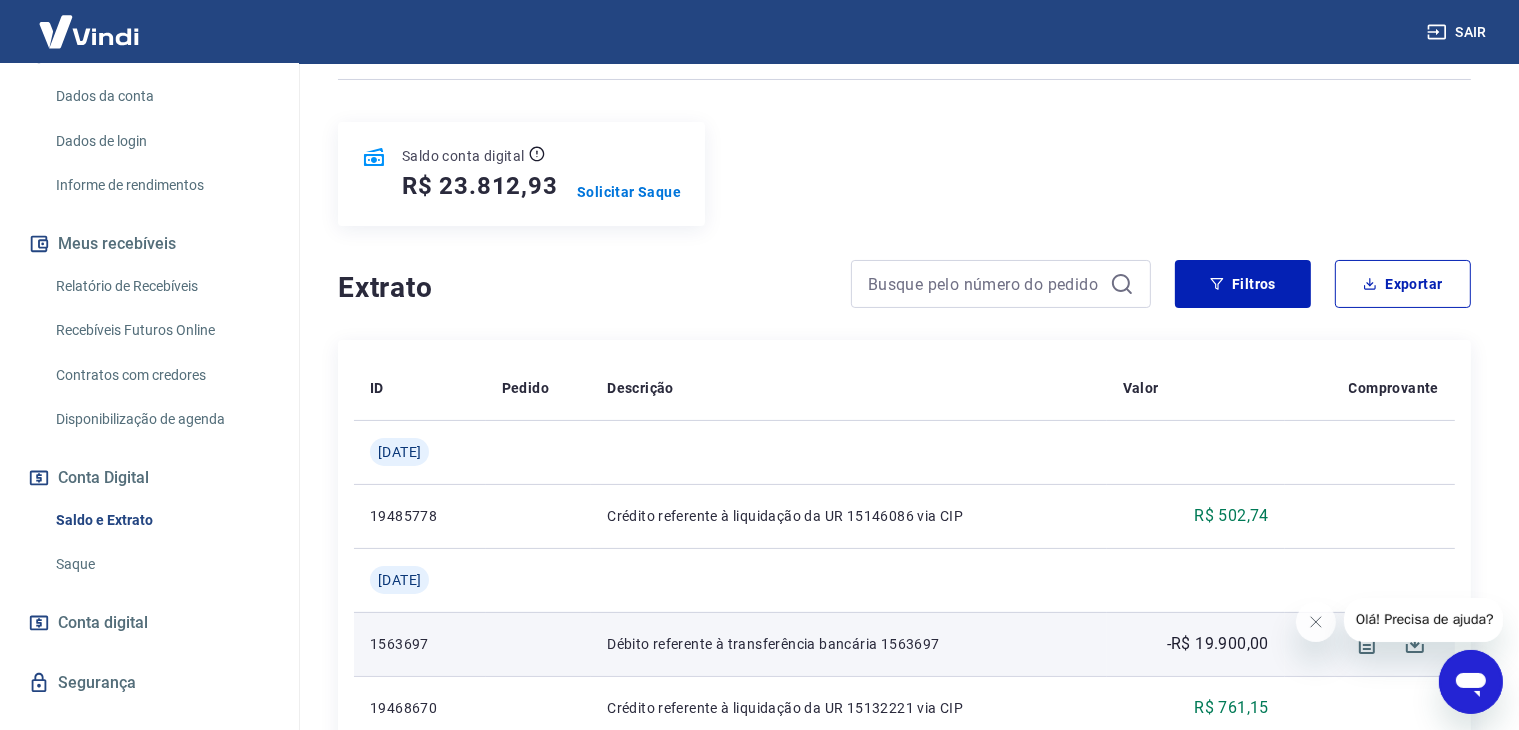 scroll, scrollTop: 200, scrollLeft: 0, axis: vertical 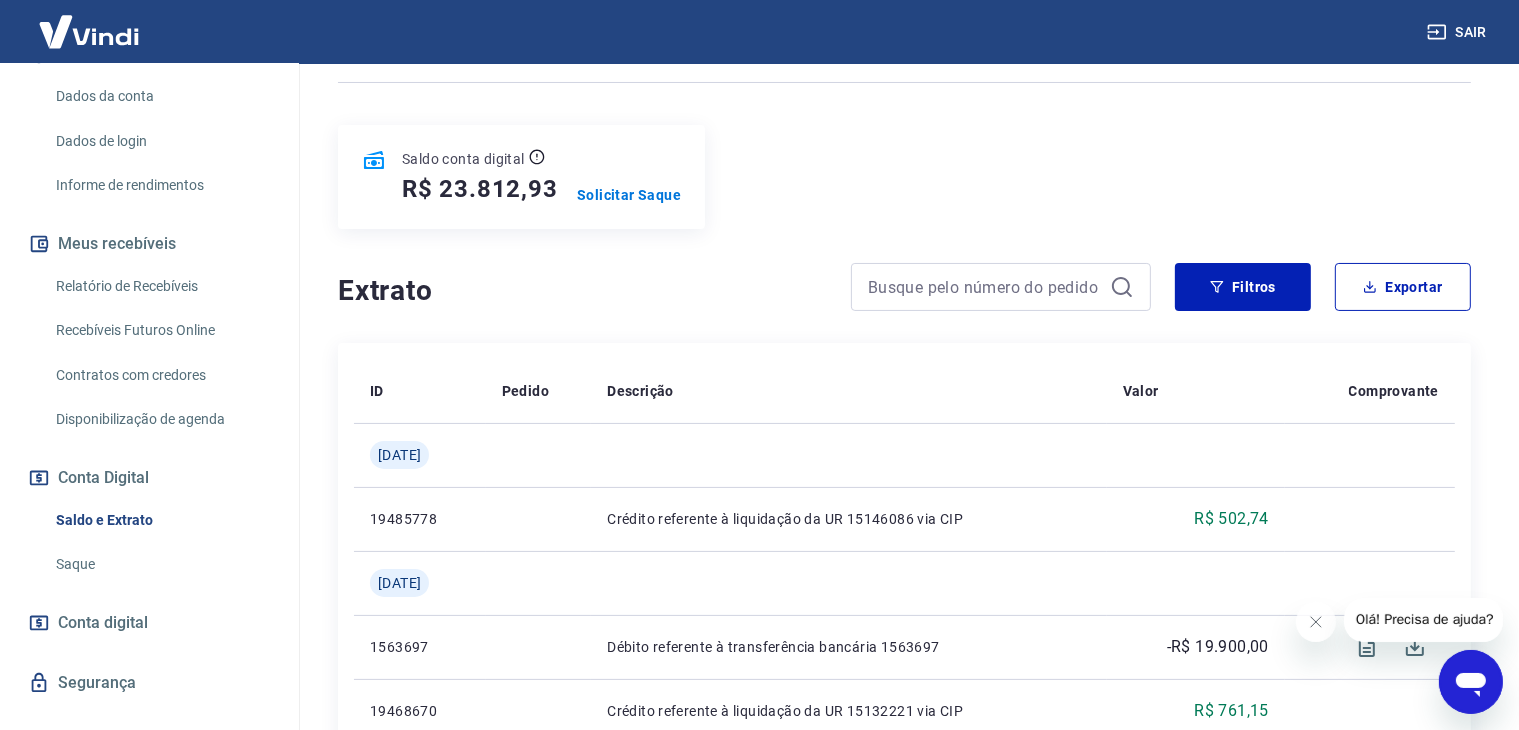 click on "Relatório de Recebíveis" at bounding box center (161, 286) 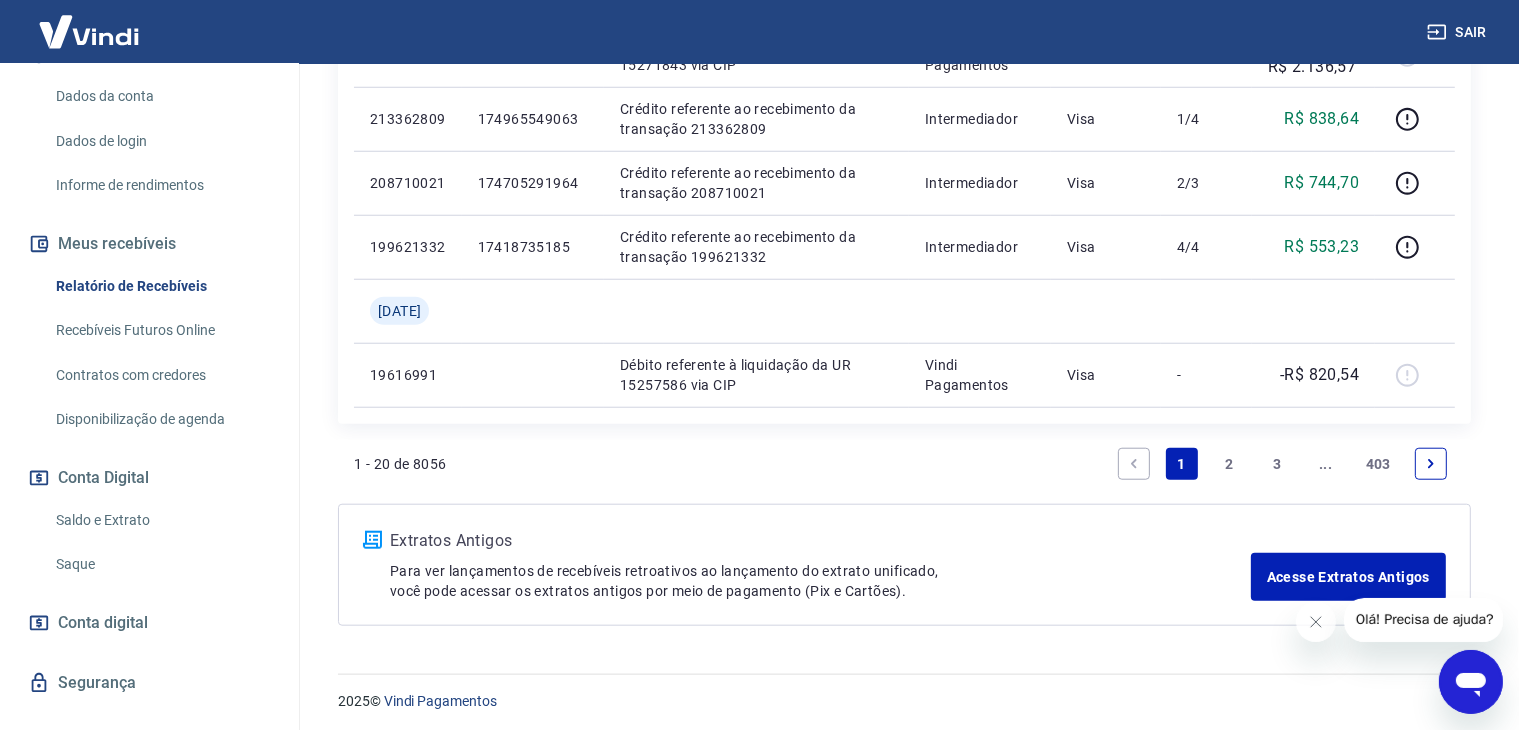 scroll, scrollTop: 1768, scrollLeft: 0, axis: vertical 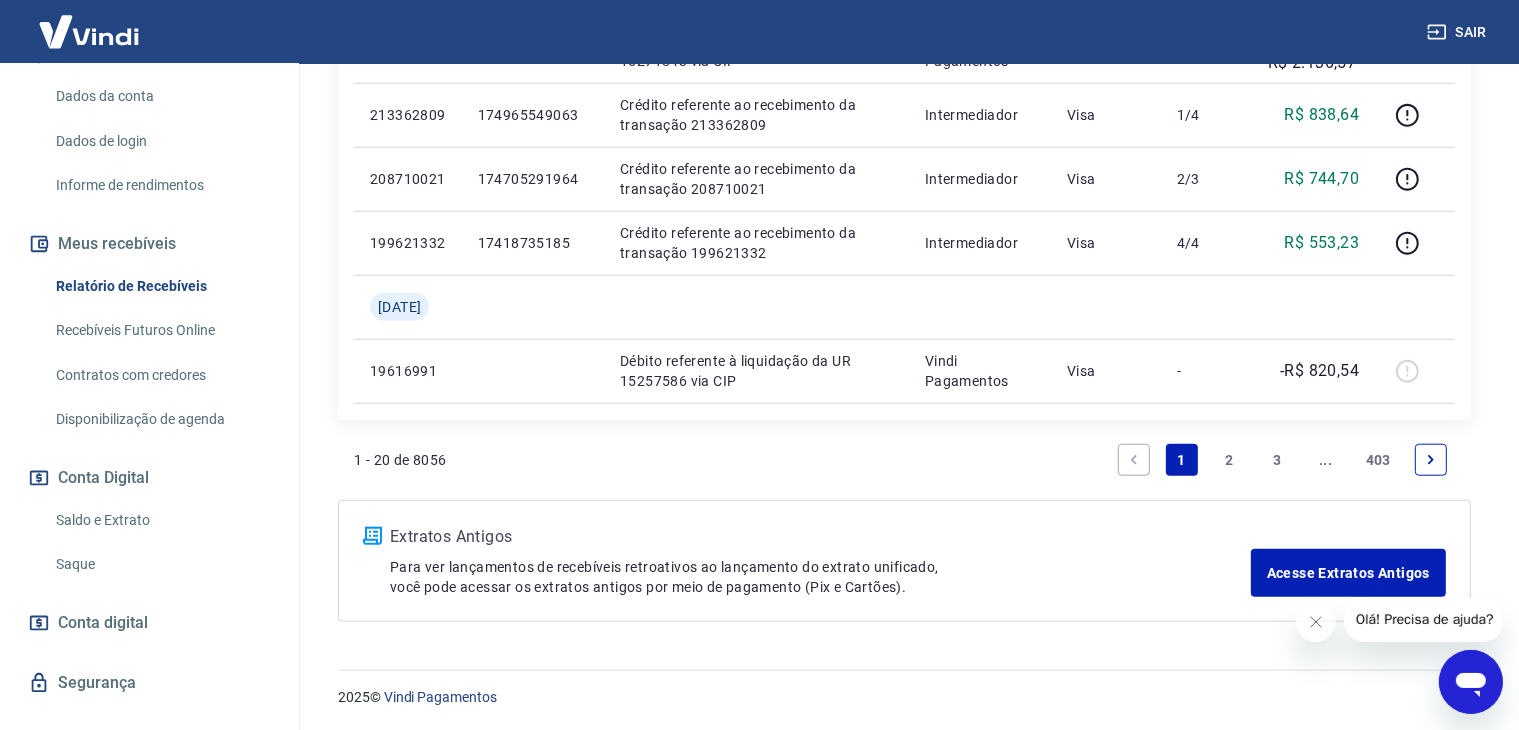 click on "2" at bounding box center (1230, 460) 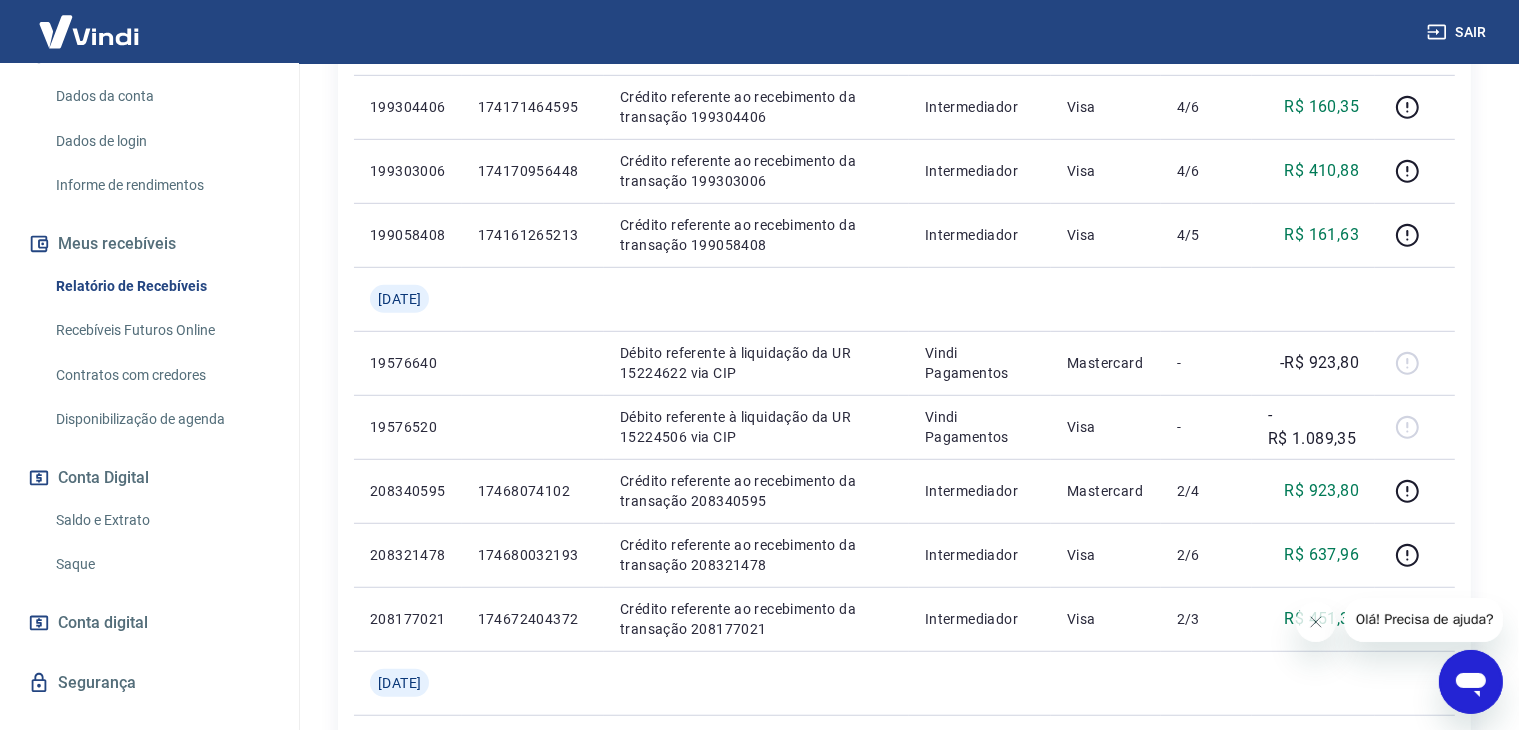 scroll, scrollTop: 1500, scrollLeft: 0, axis: vertical 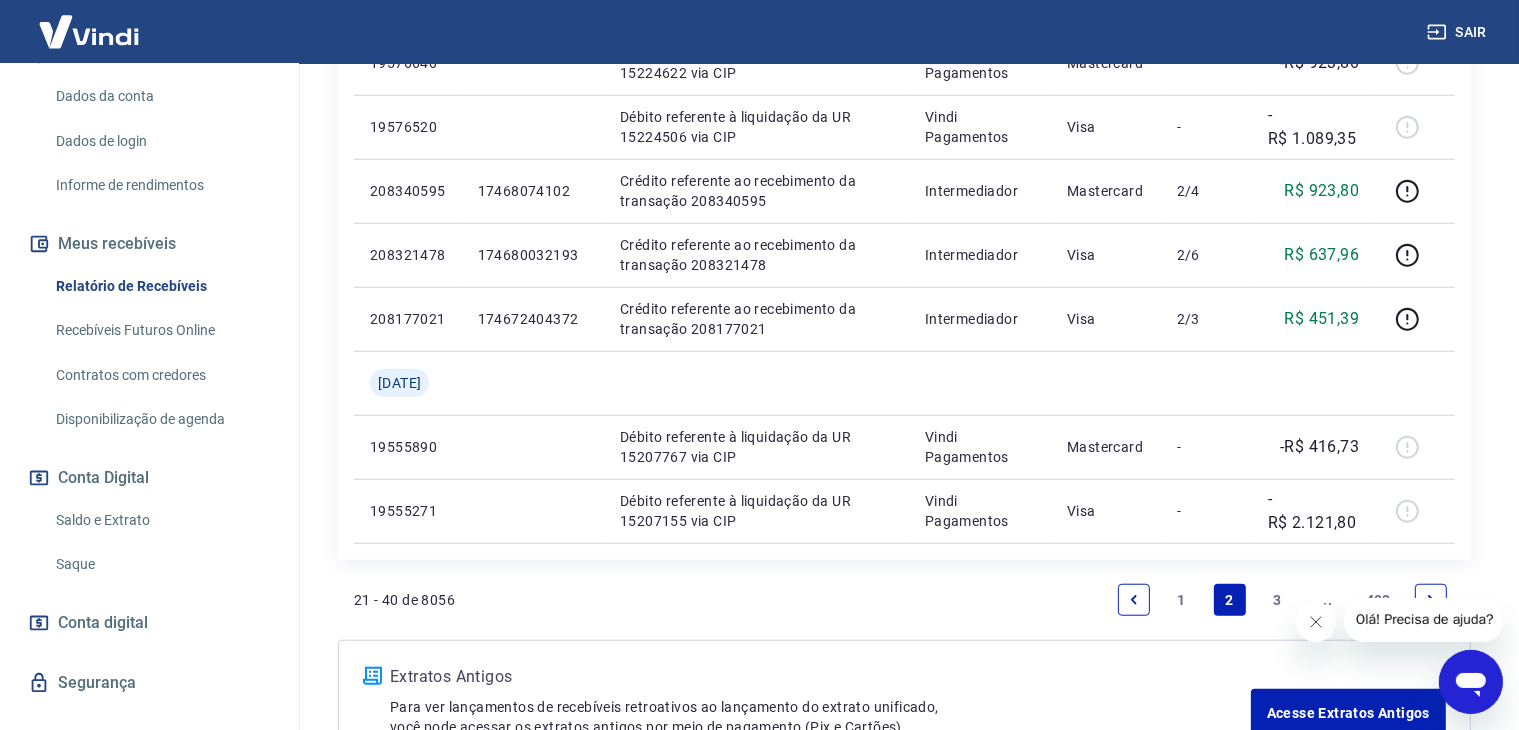 click 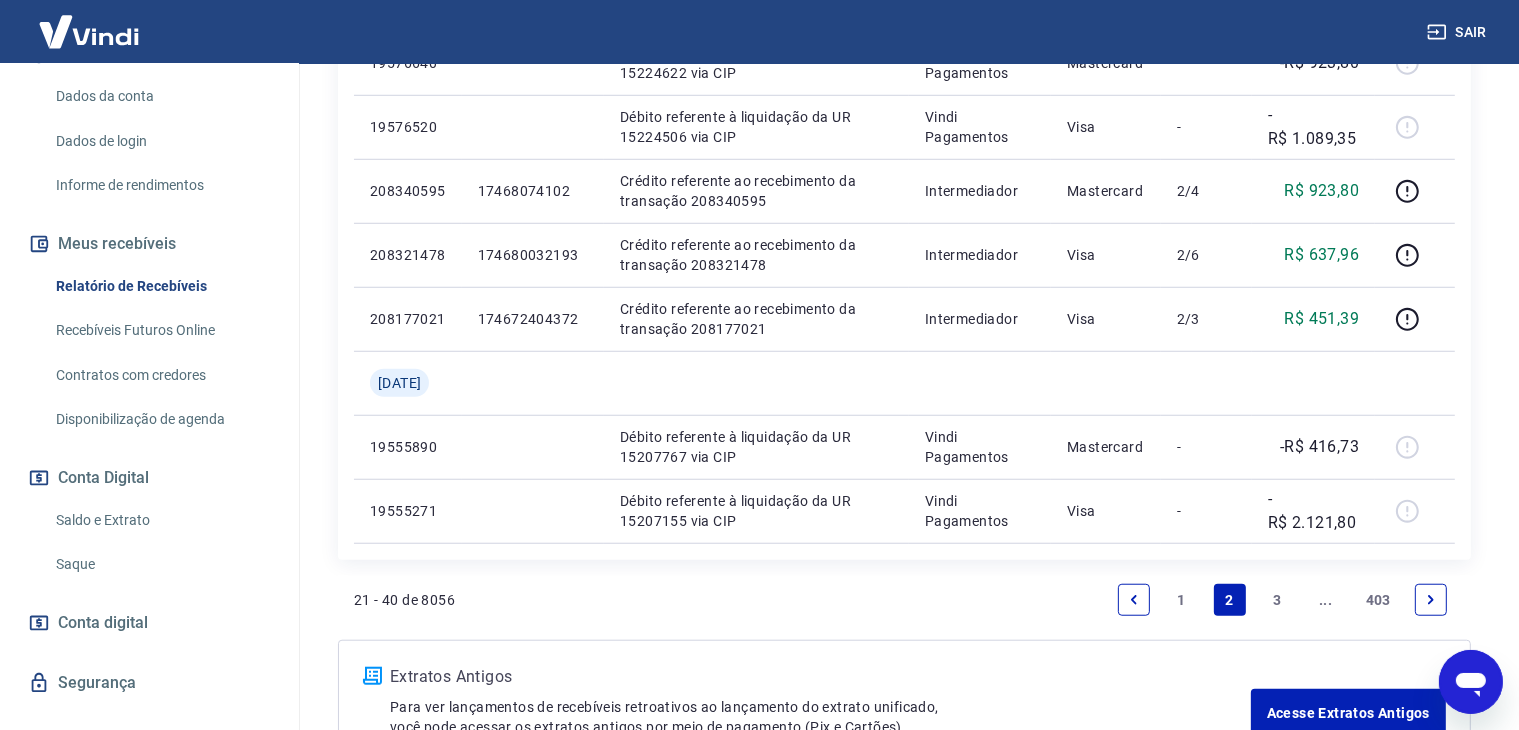 click on "3" at bounding box center (1278, 600) 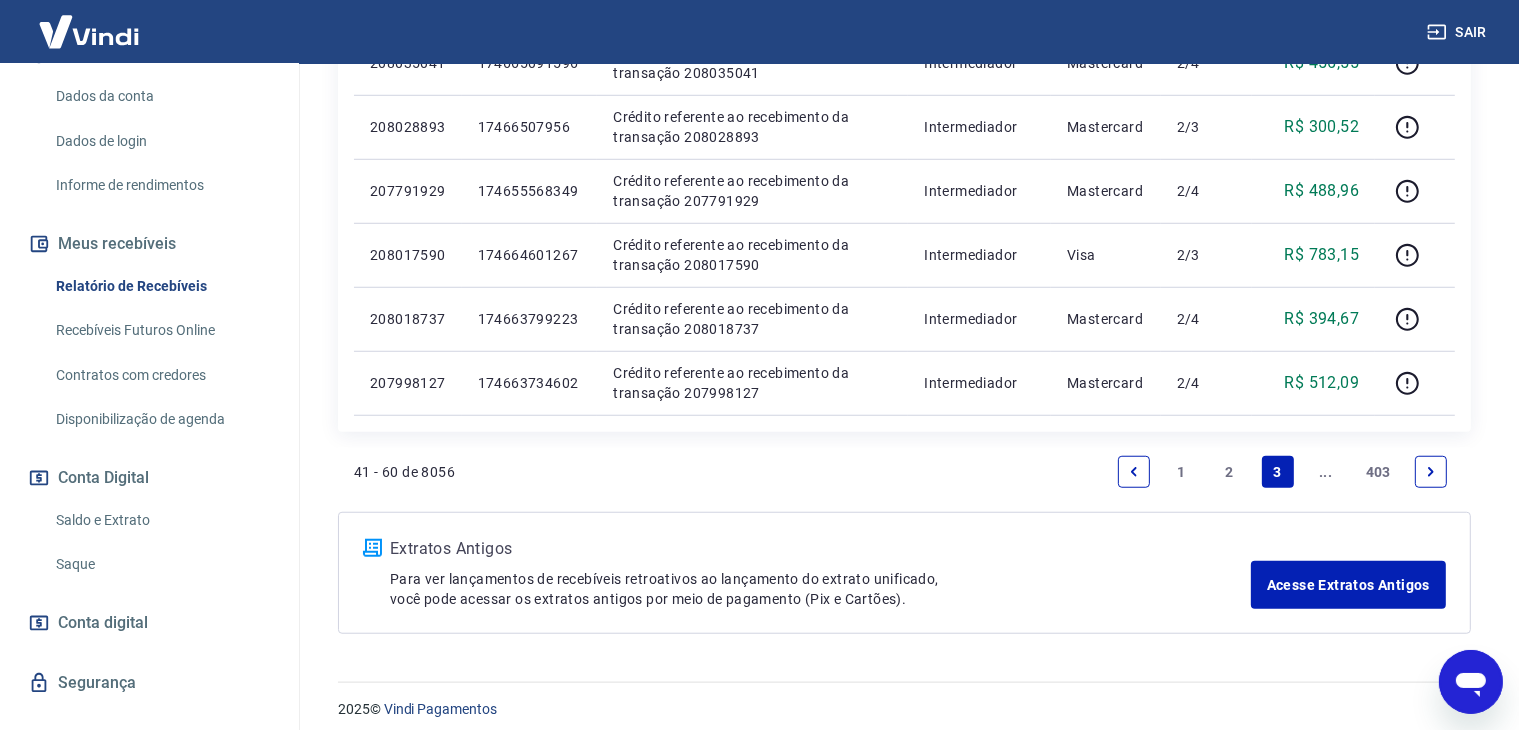 scroll, scrollTop: 1512, scrollLeft: 0, axis: vertical 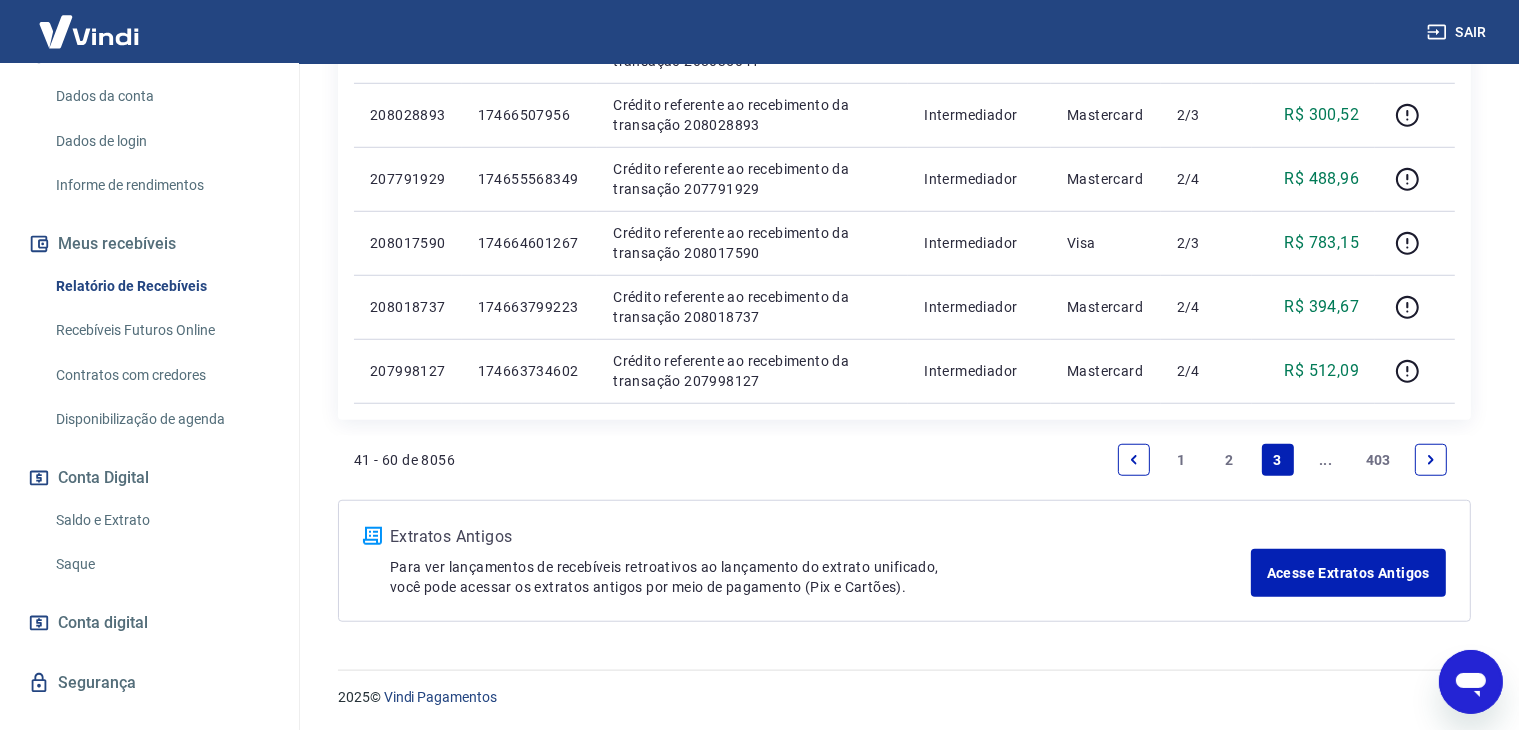 click at bounding box center (1431, 460) 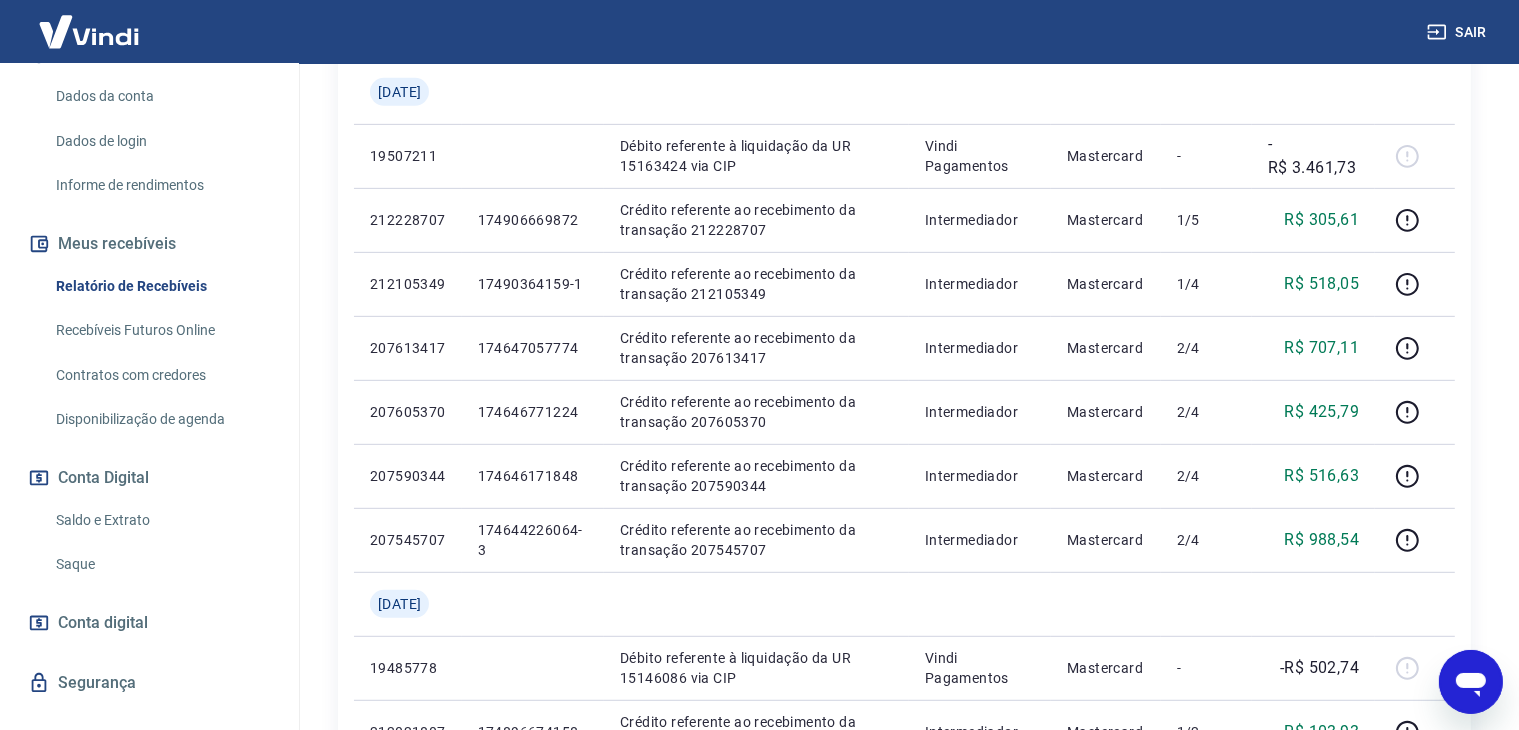scroll, scrollTop: 900, scrollLeft: 0, axis: vertical 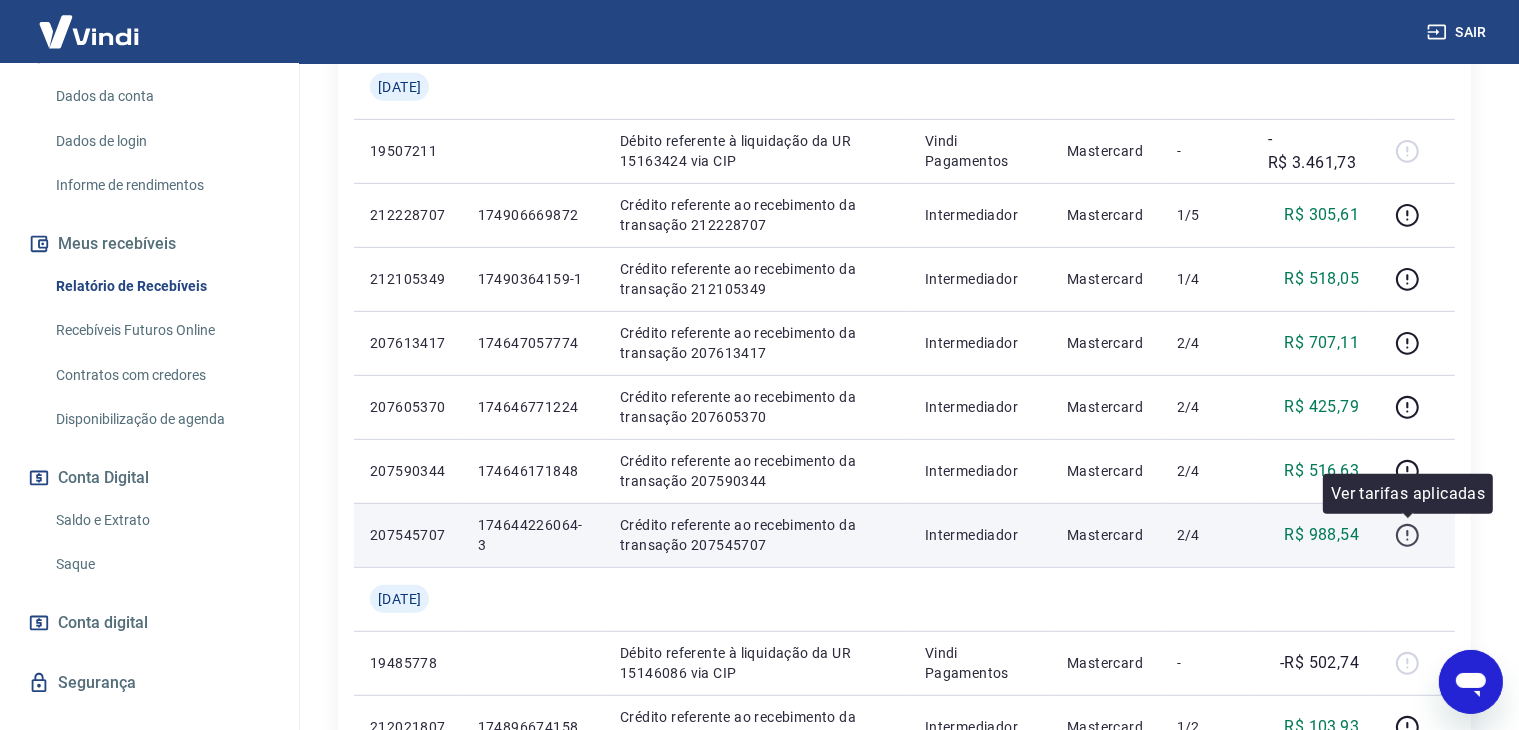 click 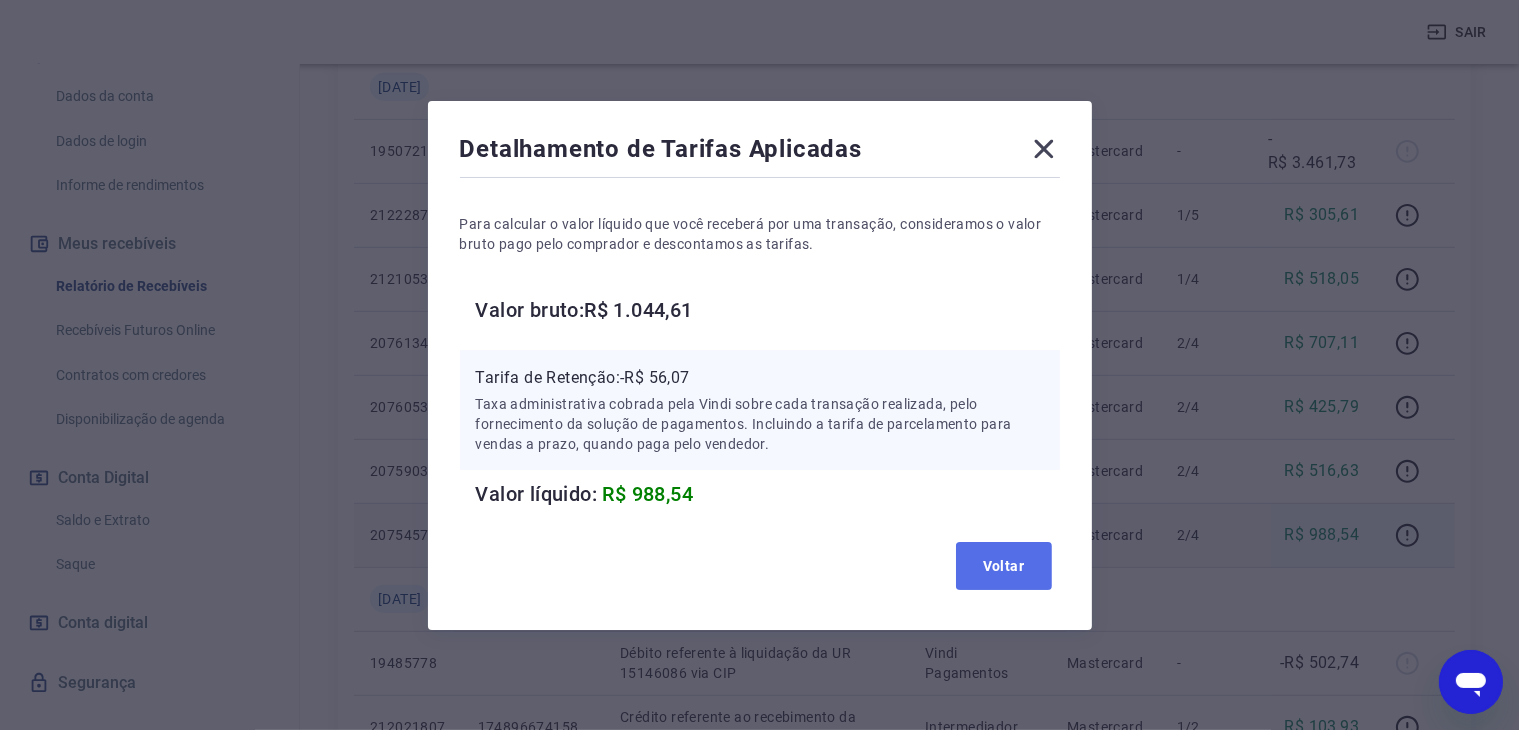 click on "Voltar" at bounding box center (1004, 566) 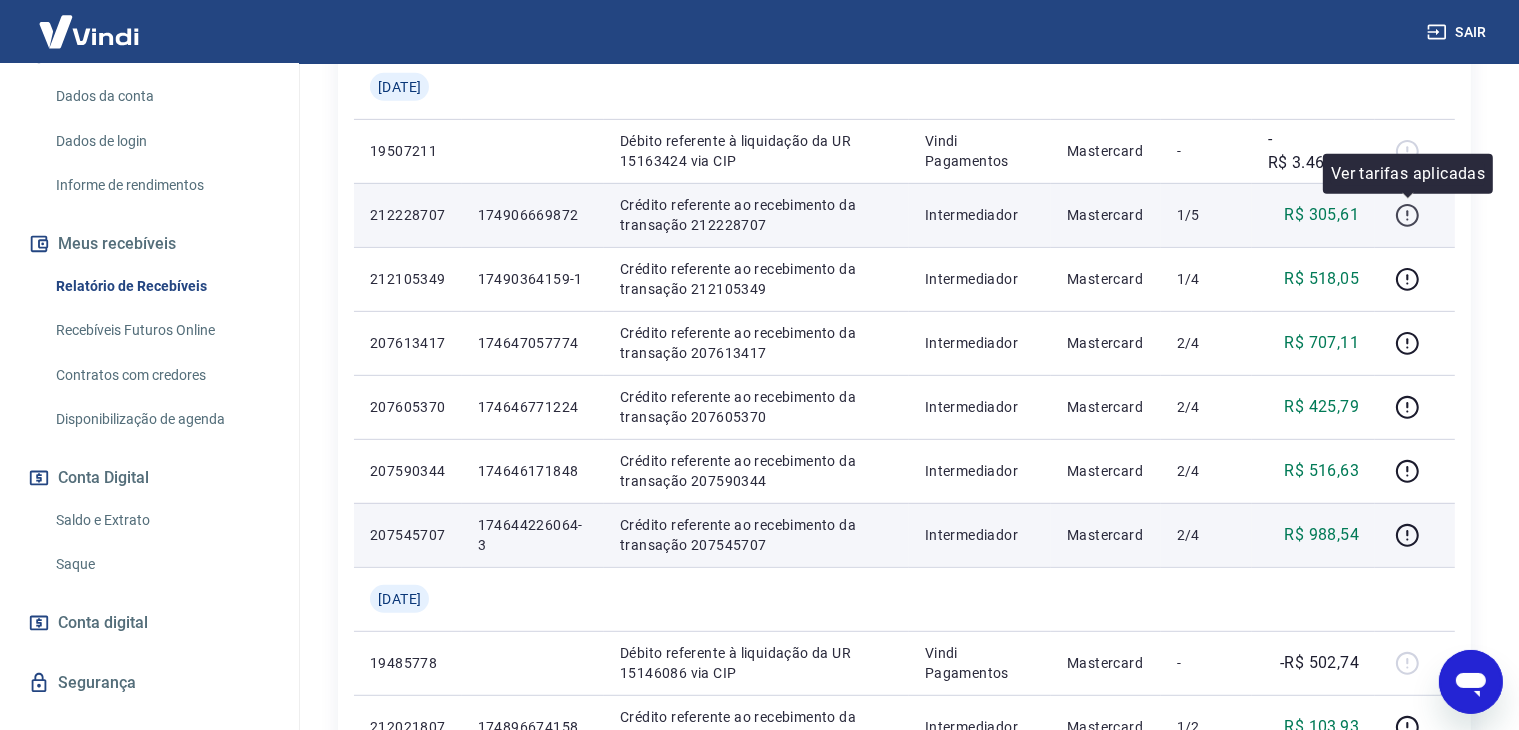 click 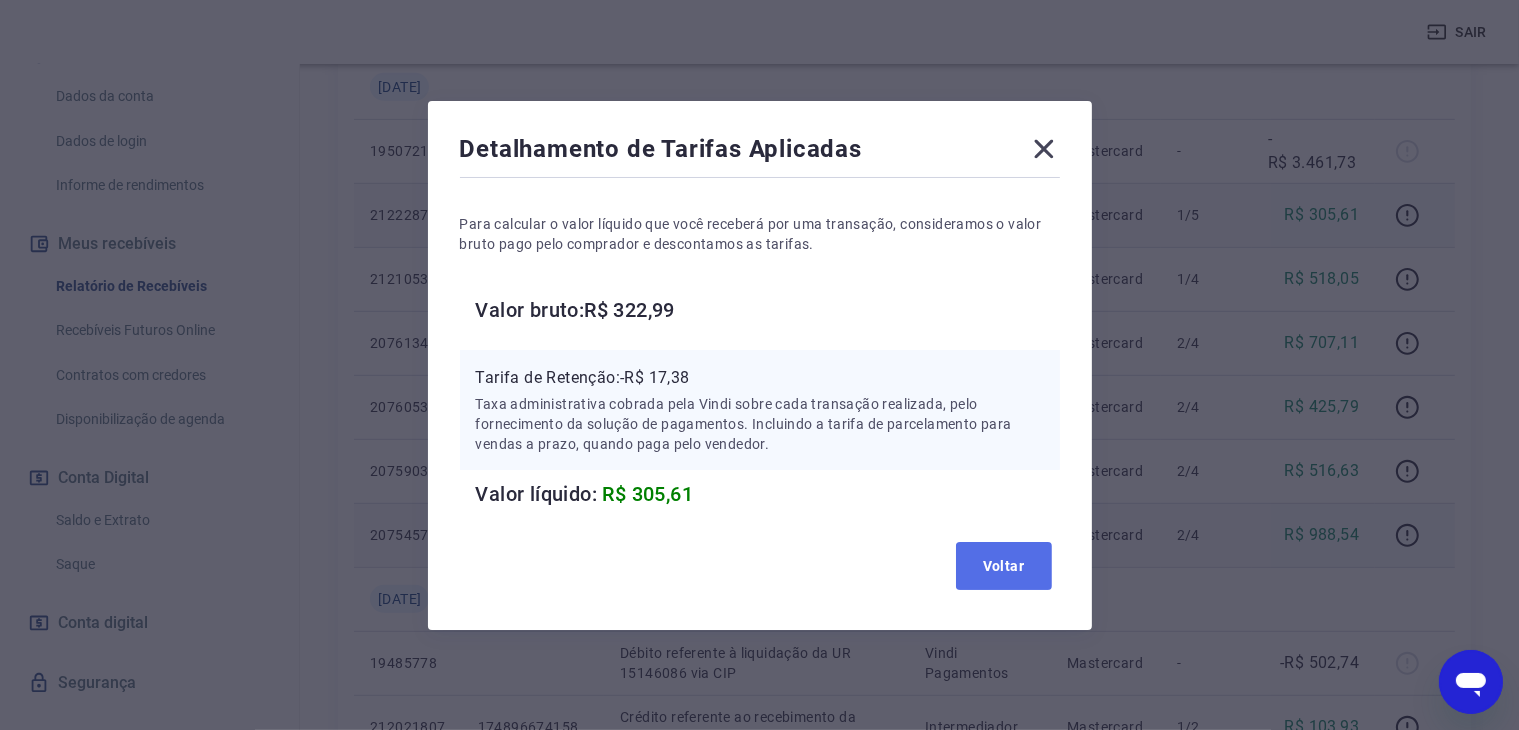 click on "Voltar" at bounding box center (1004, 566) 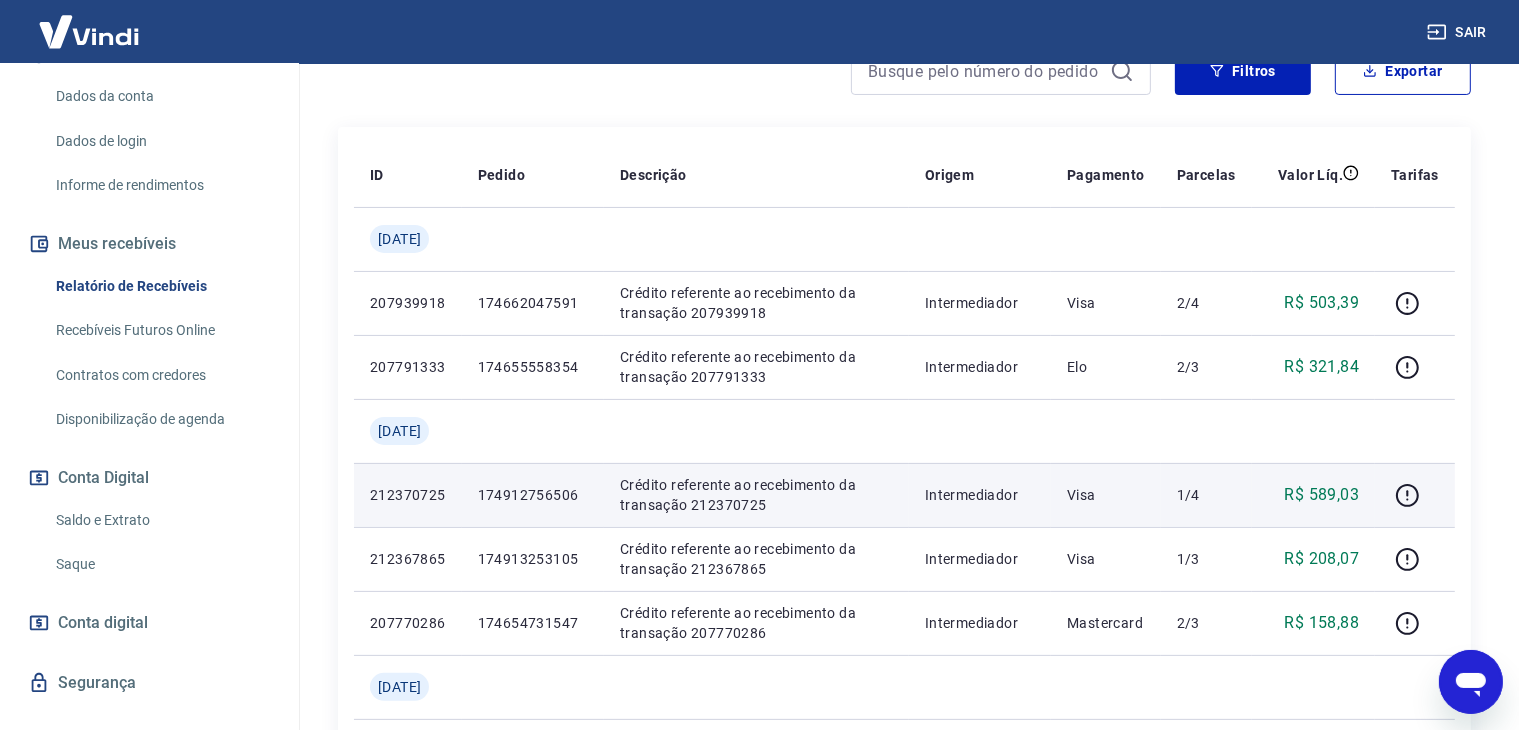 scroll, scrollTop: 0, scrollLeft: 0, axis: both 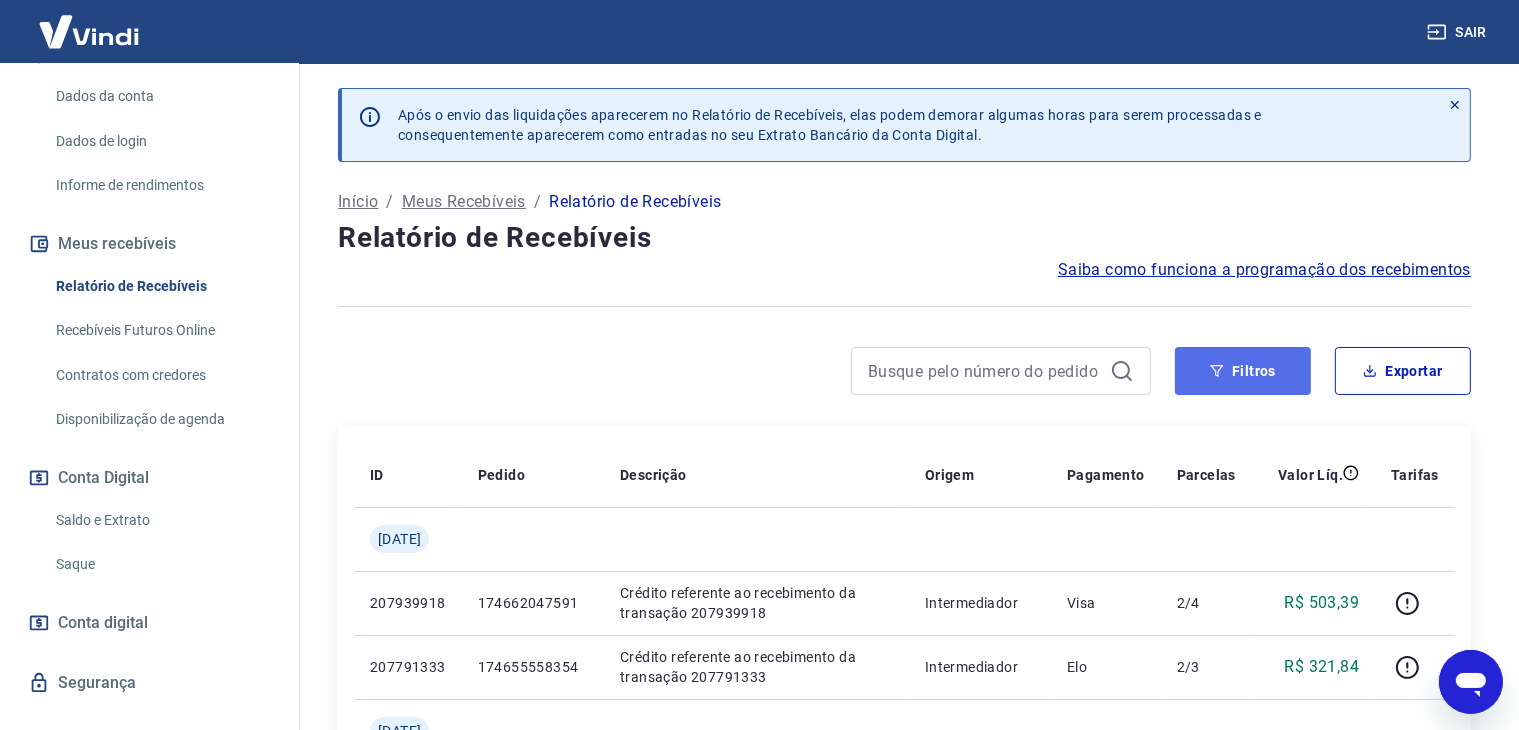 click on "Filtros" at bounding box center (1243, 371) 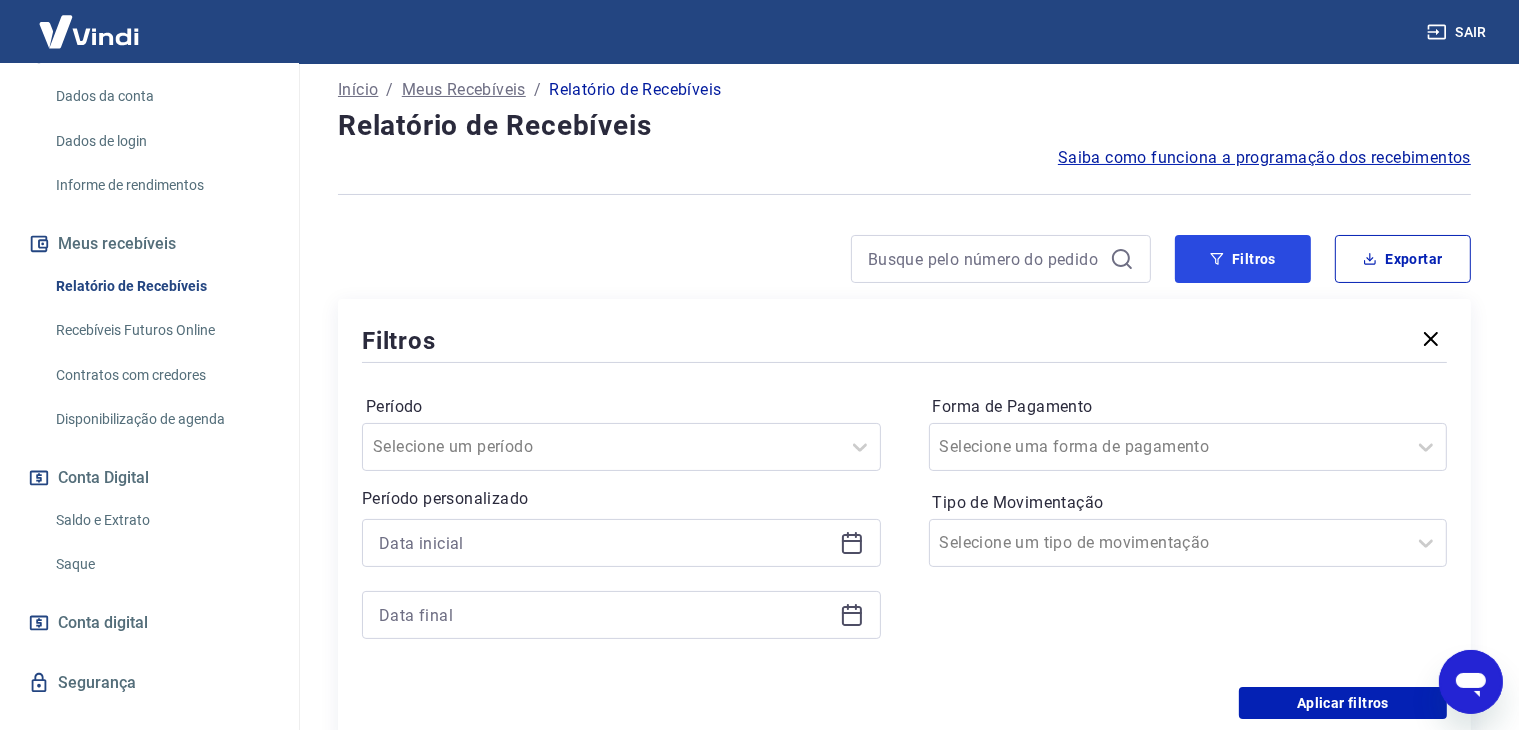 scroll, scrollTop: 200, scrollLeft: 0, axis: vertical 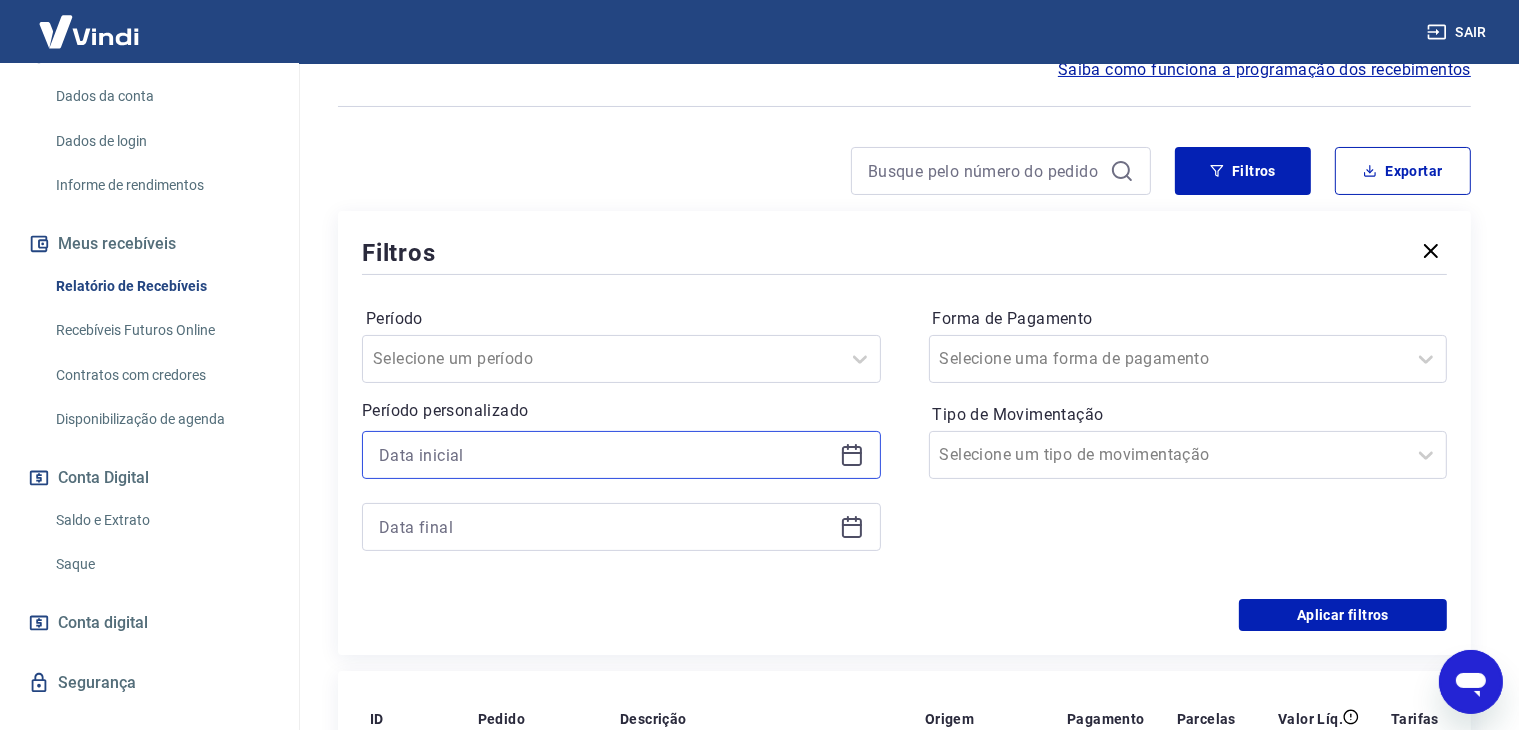 click at bounding box center [605, 455] 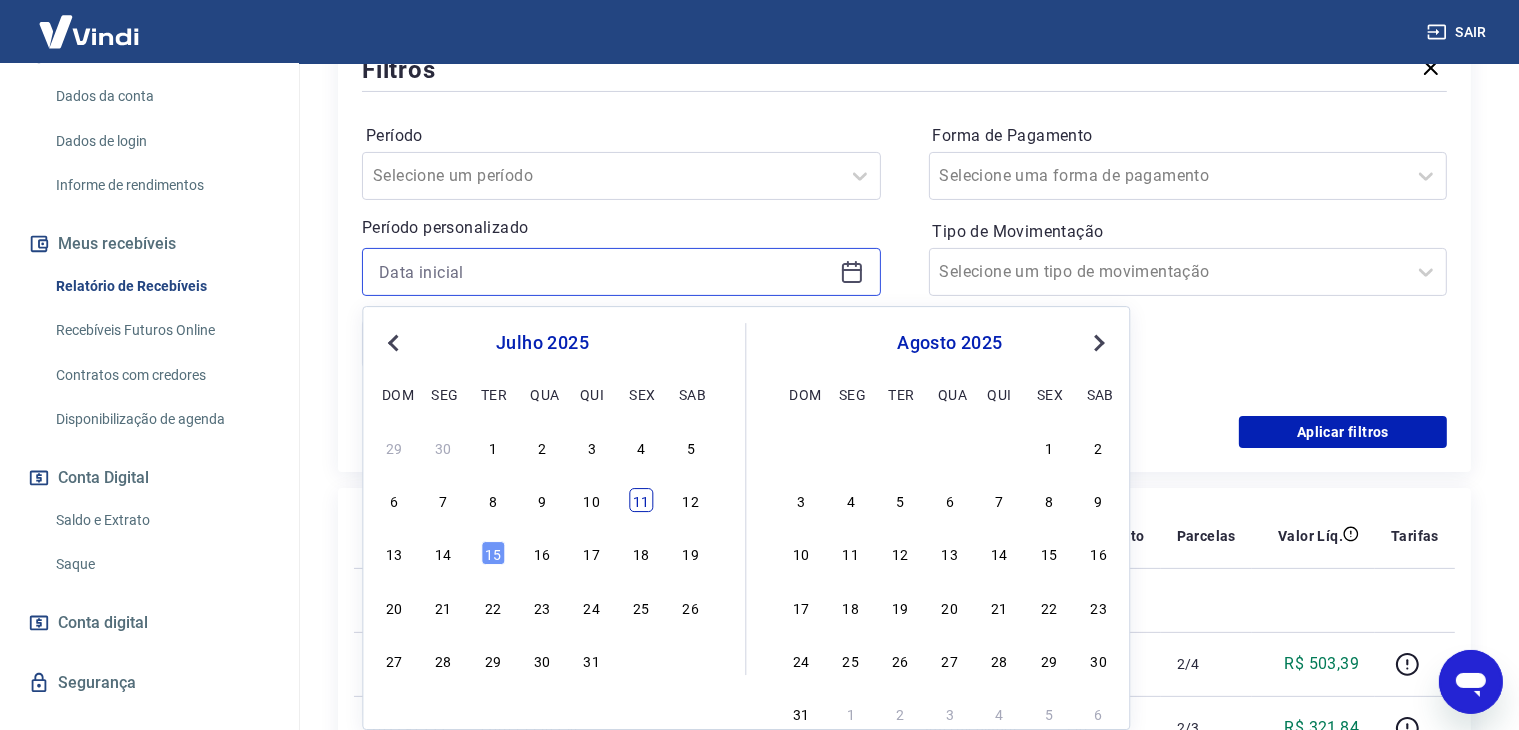 scroll, scrollTop: 400, scrollLeft: 0, axis: vertical 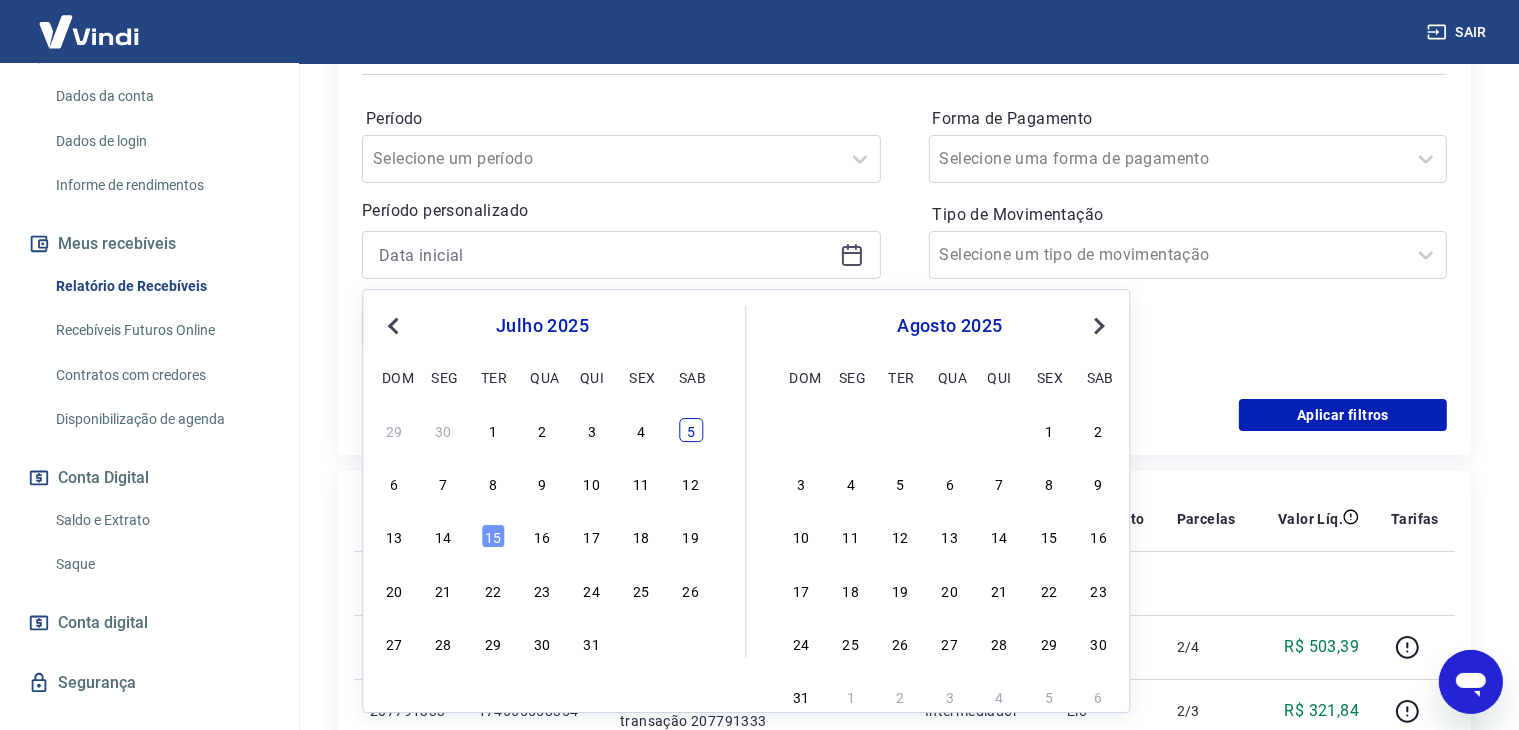 click on "5" at bounding box center (691, 430) 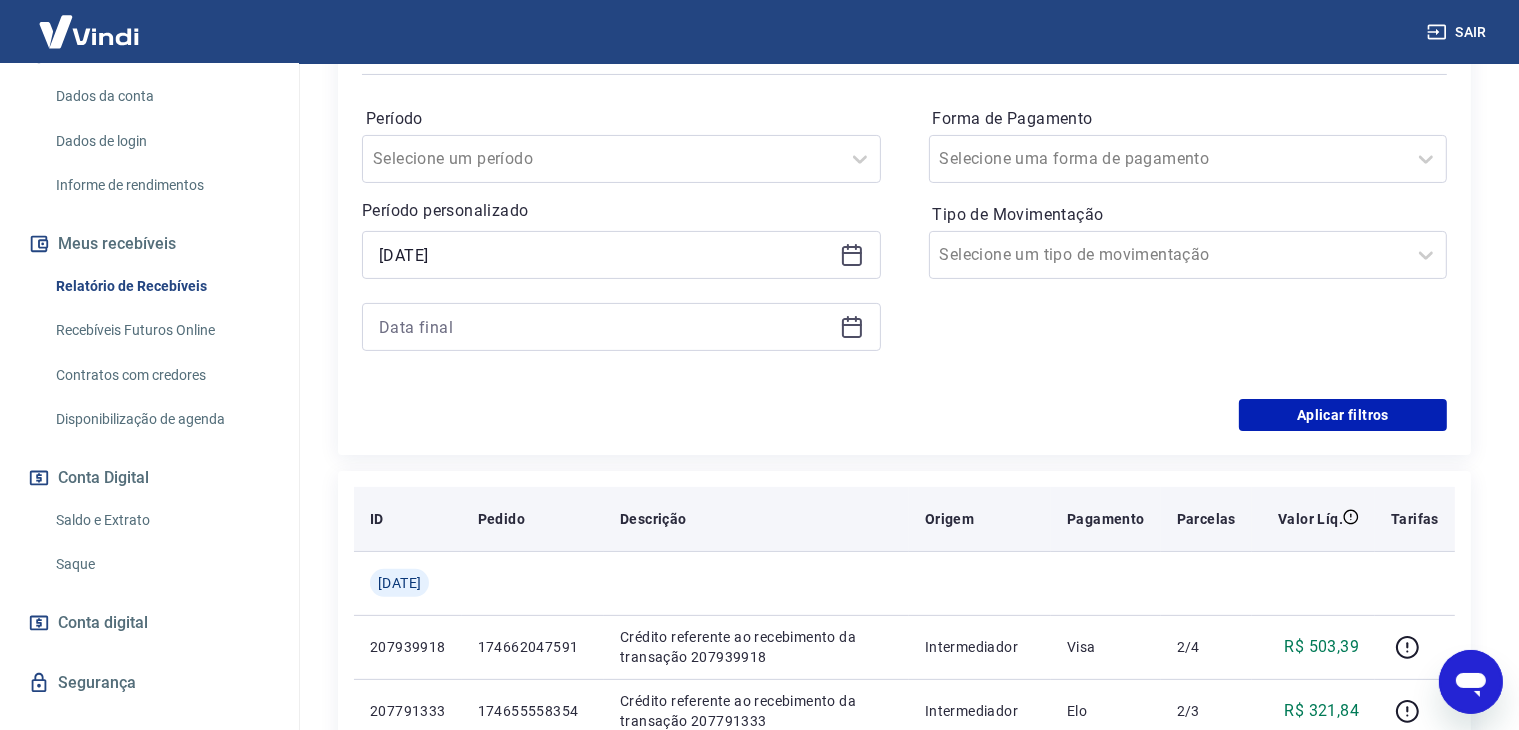 type on "[DATE]" 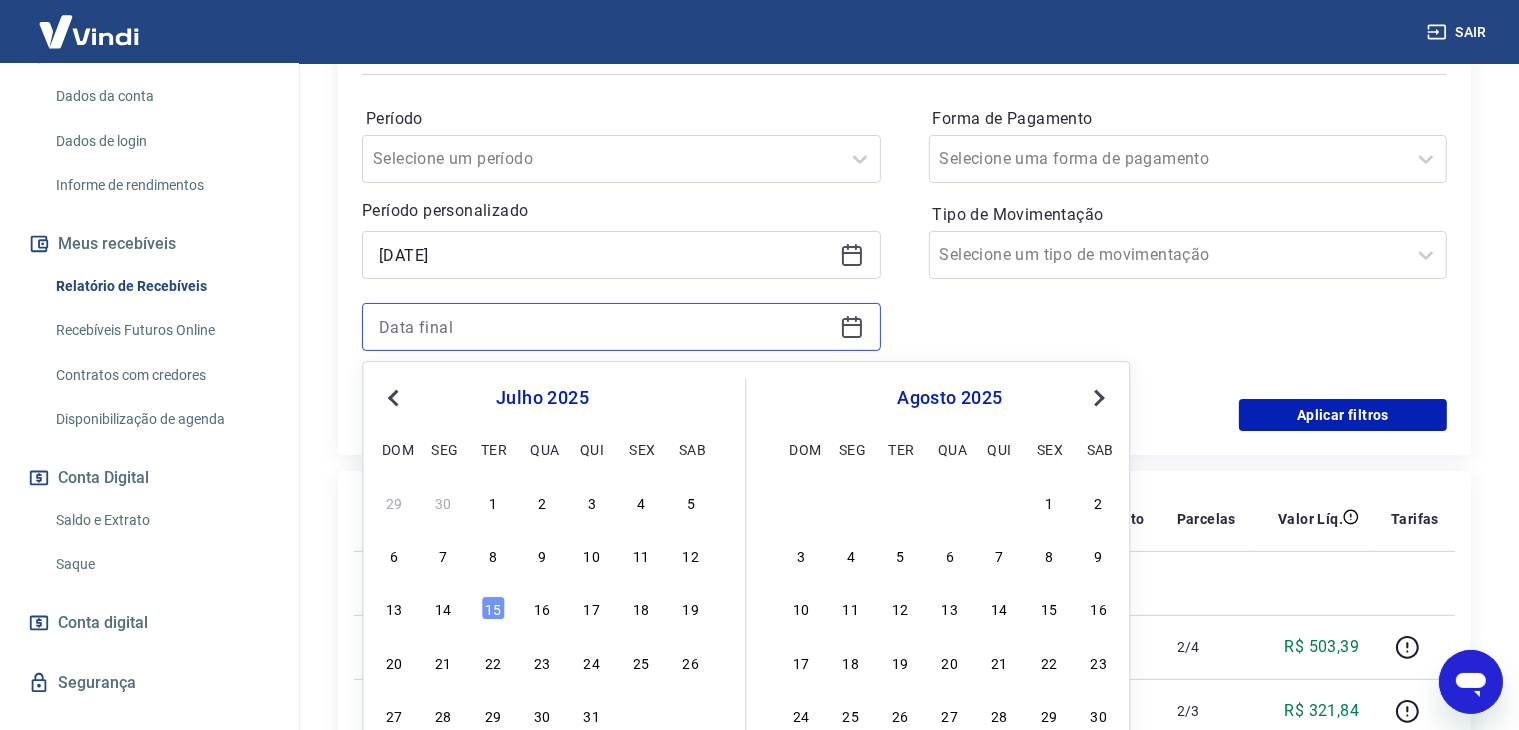 click at bounding box center (605, 327) 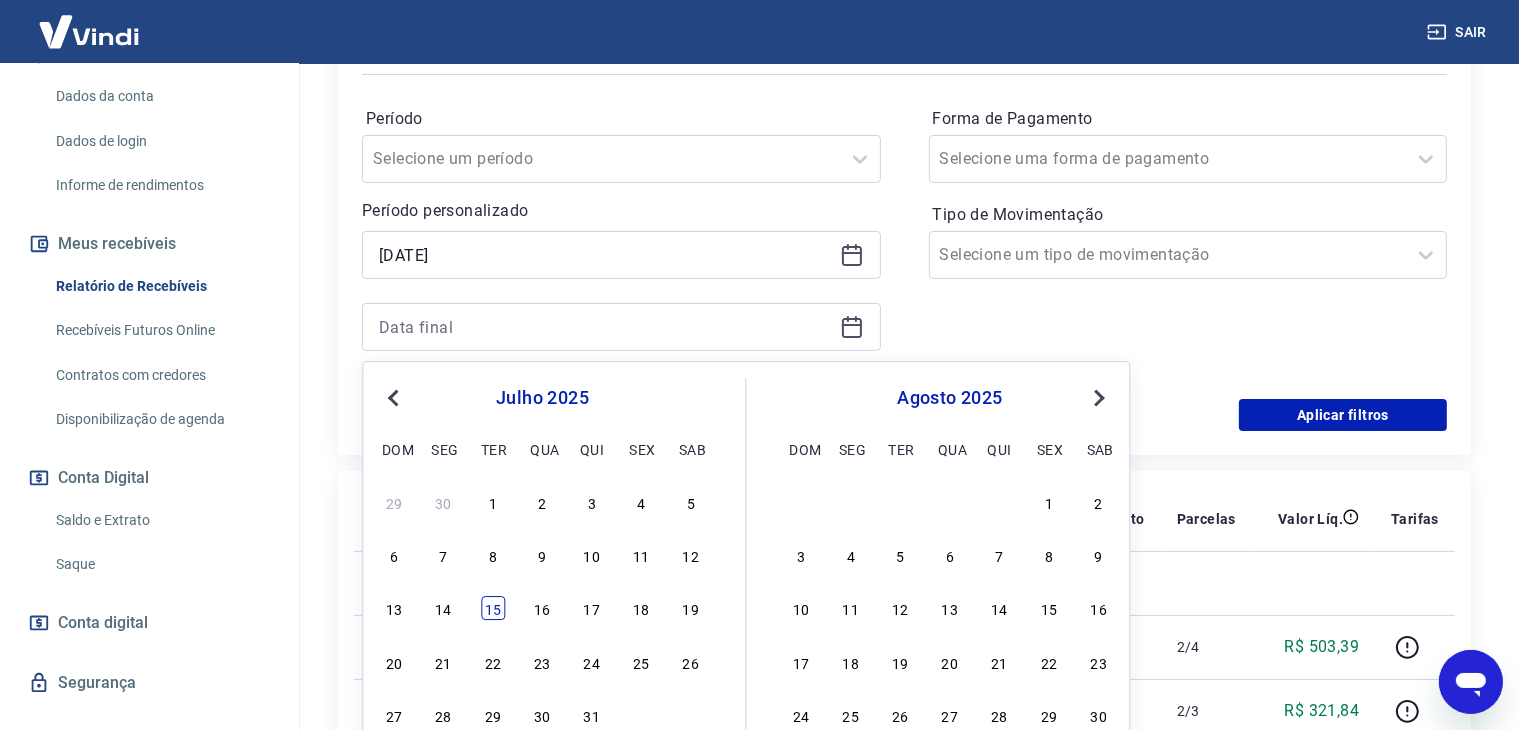 click on "15" at bounding box center [493, 609] 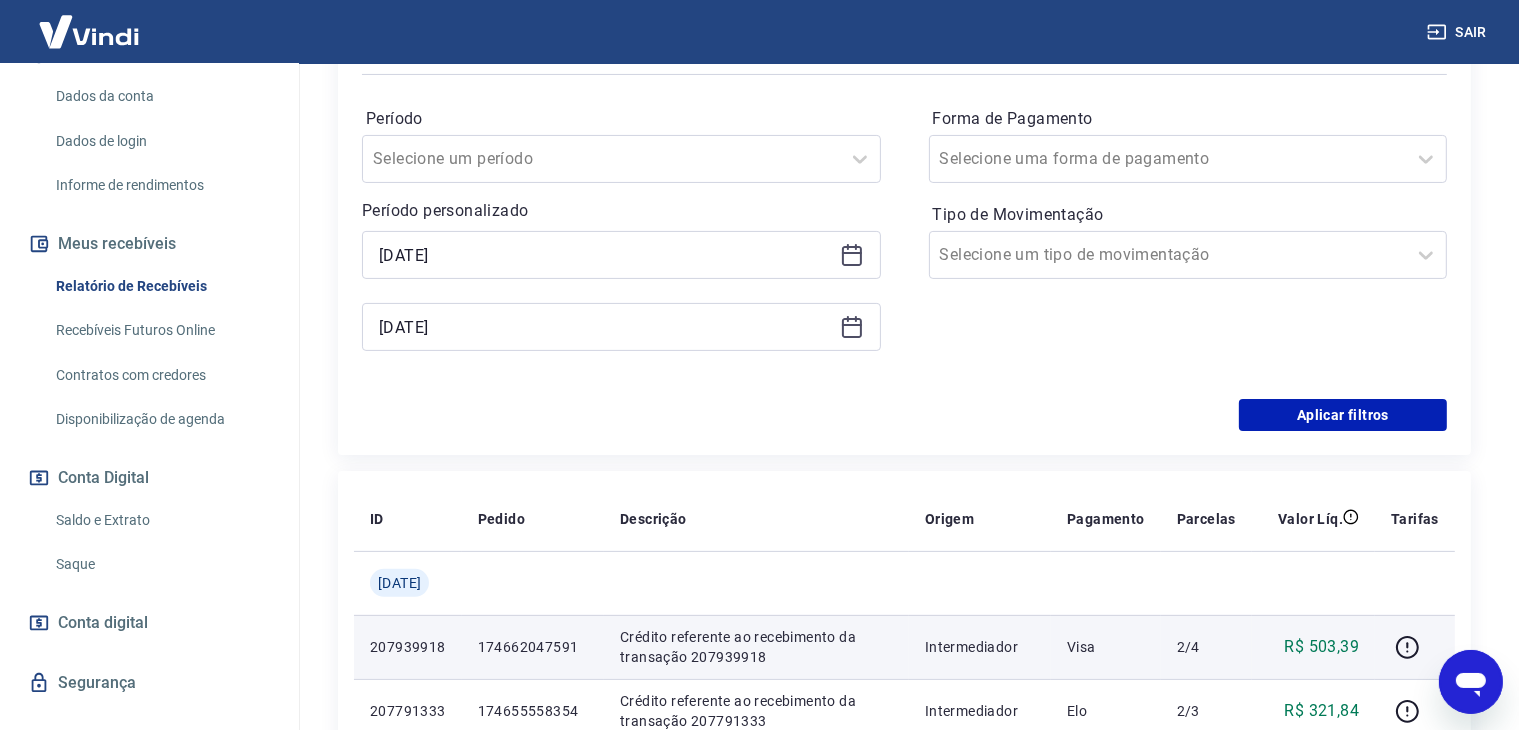 type on "[DATE]" 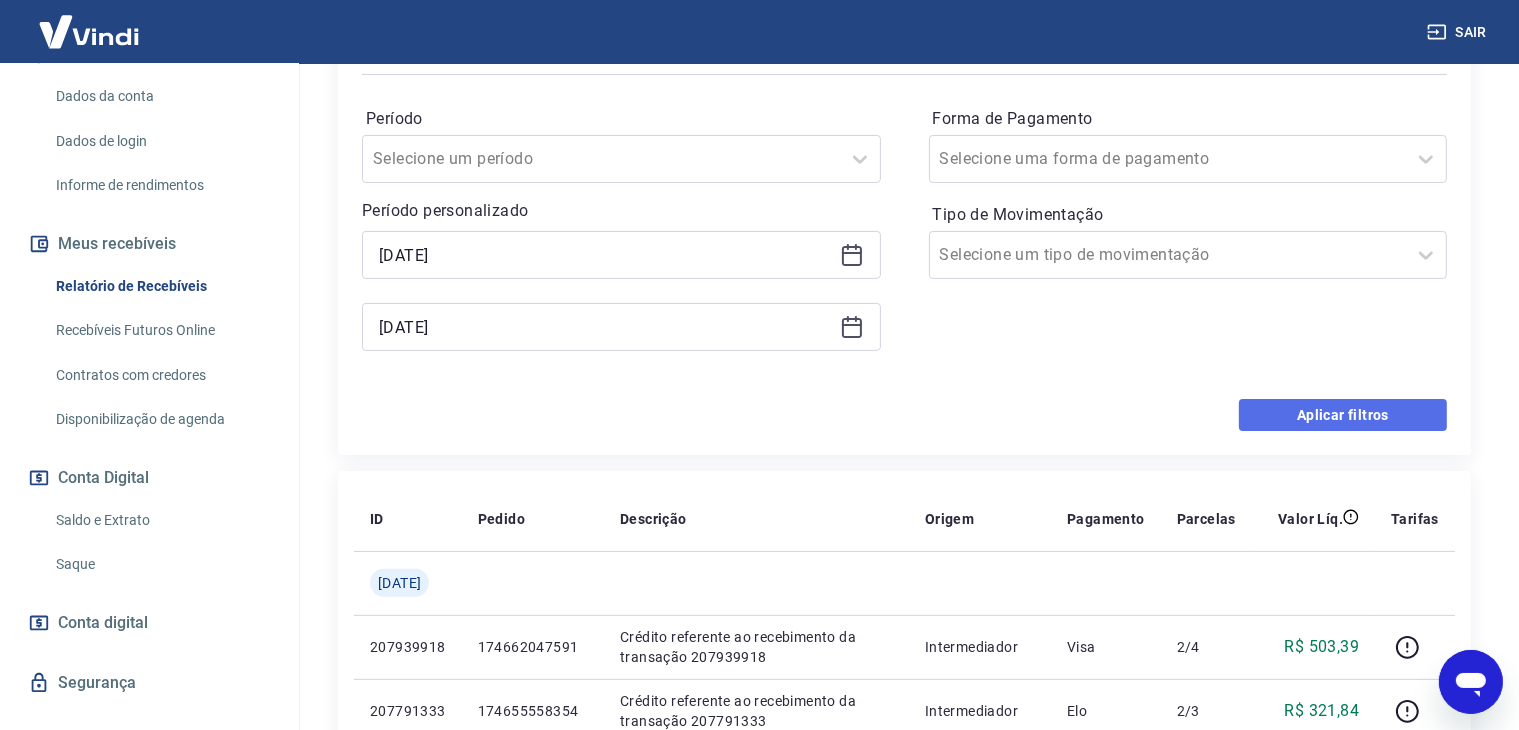 click on "Aplicar filtros" at bounding box center [1343, 415] 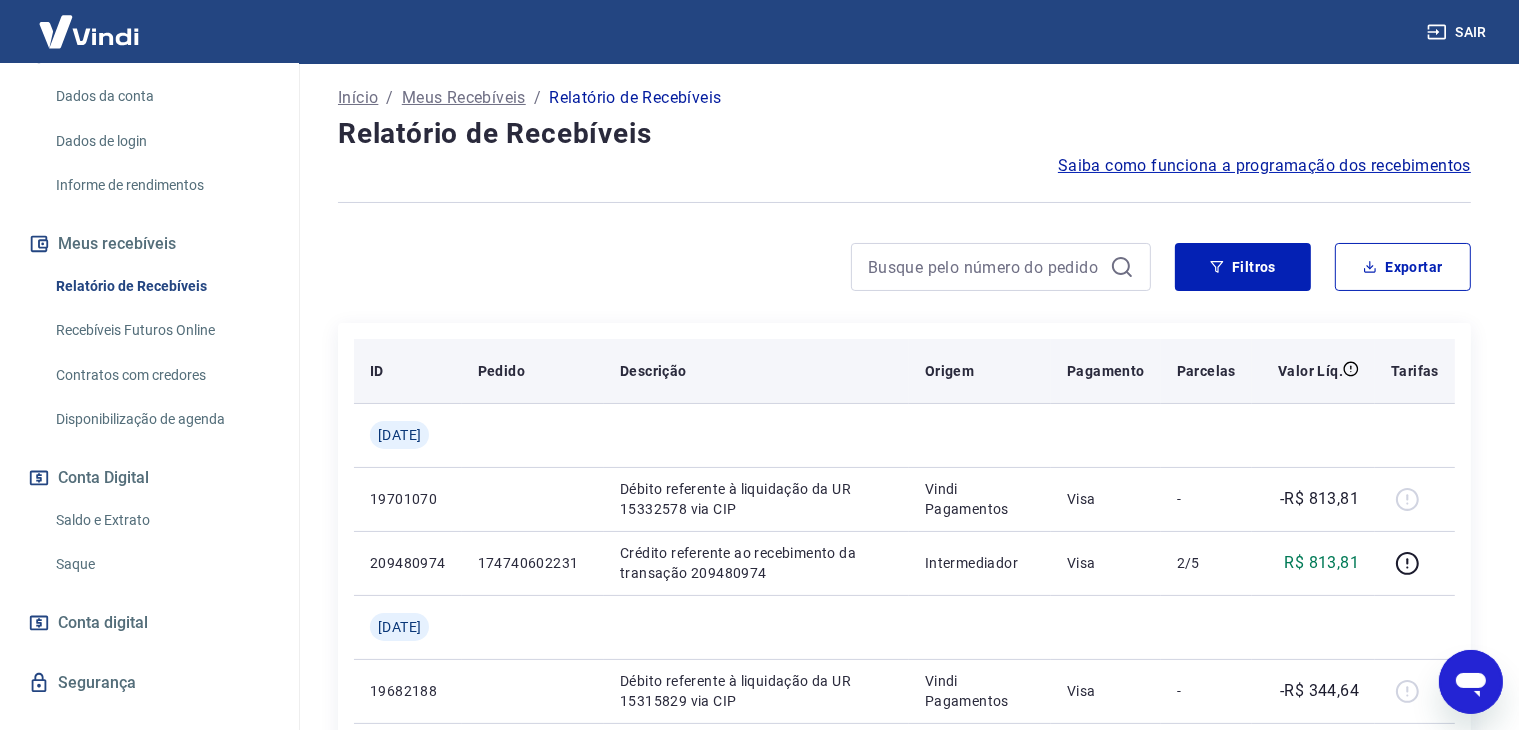 scroll, scrollTop: 0, scrollLeft: 0, axis: both 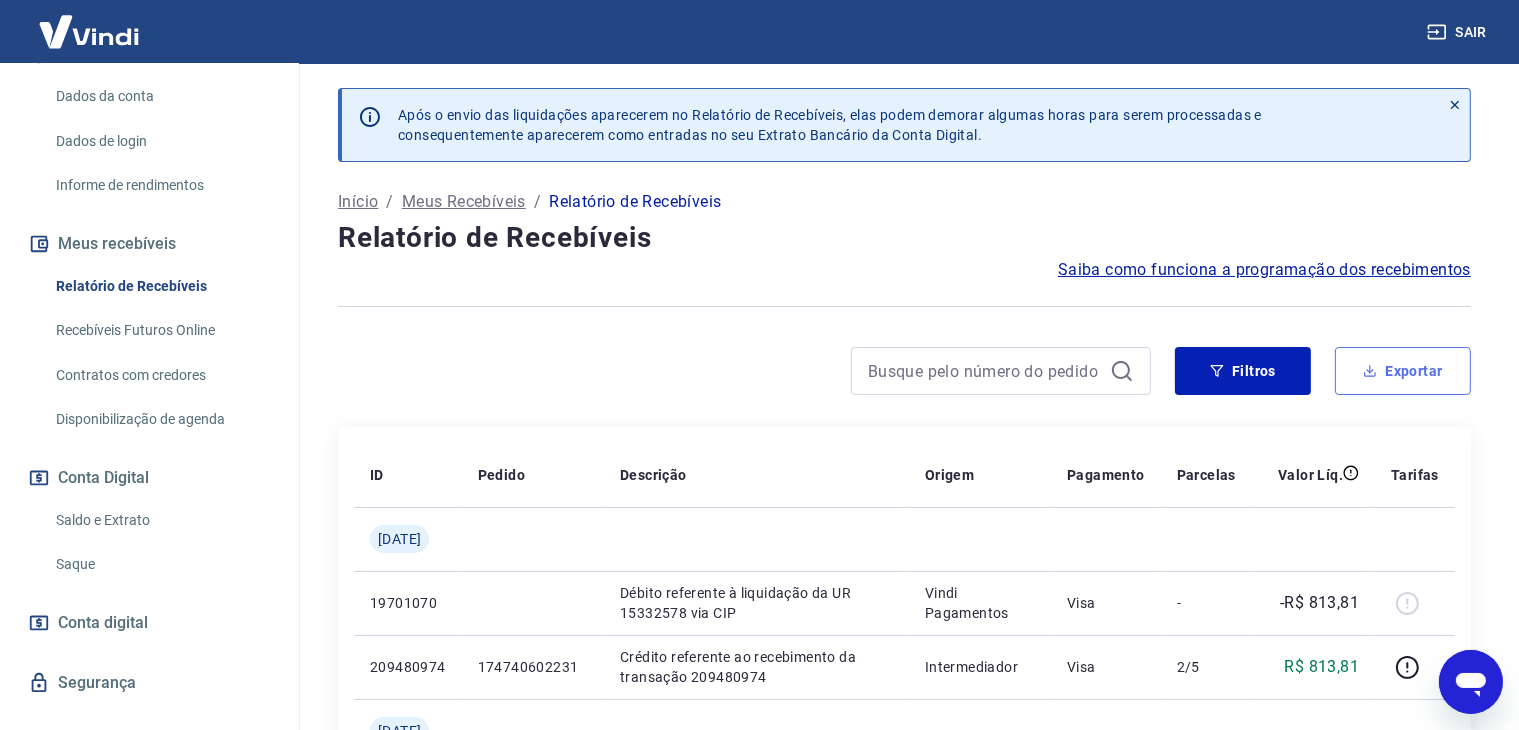 click on "Exportar" at bounding box center [1403, 371] 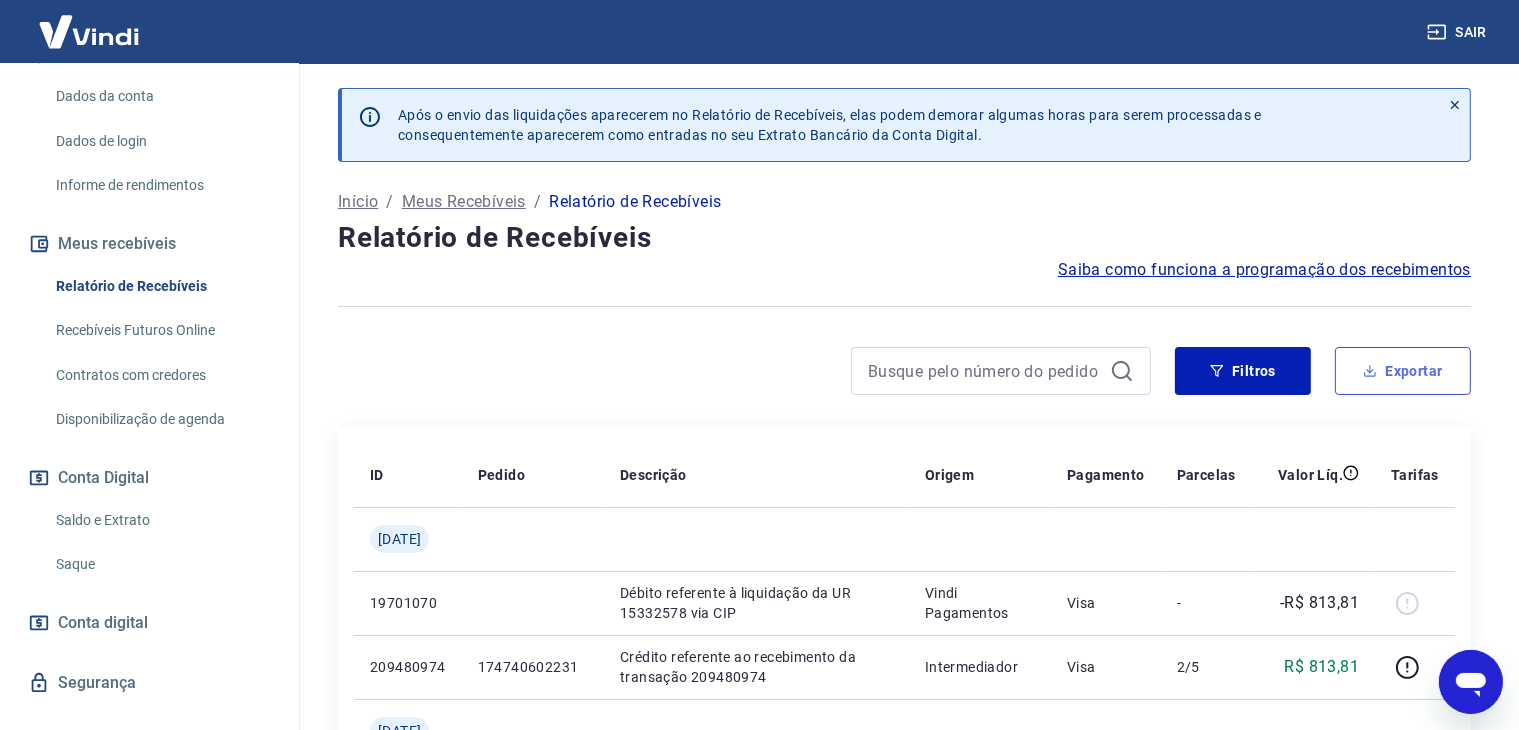 type on "[DATE]" 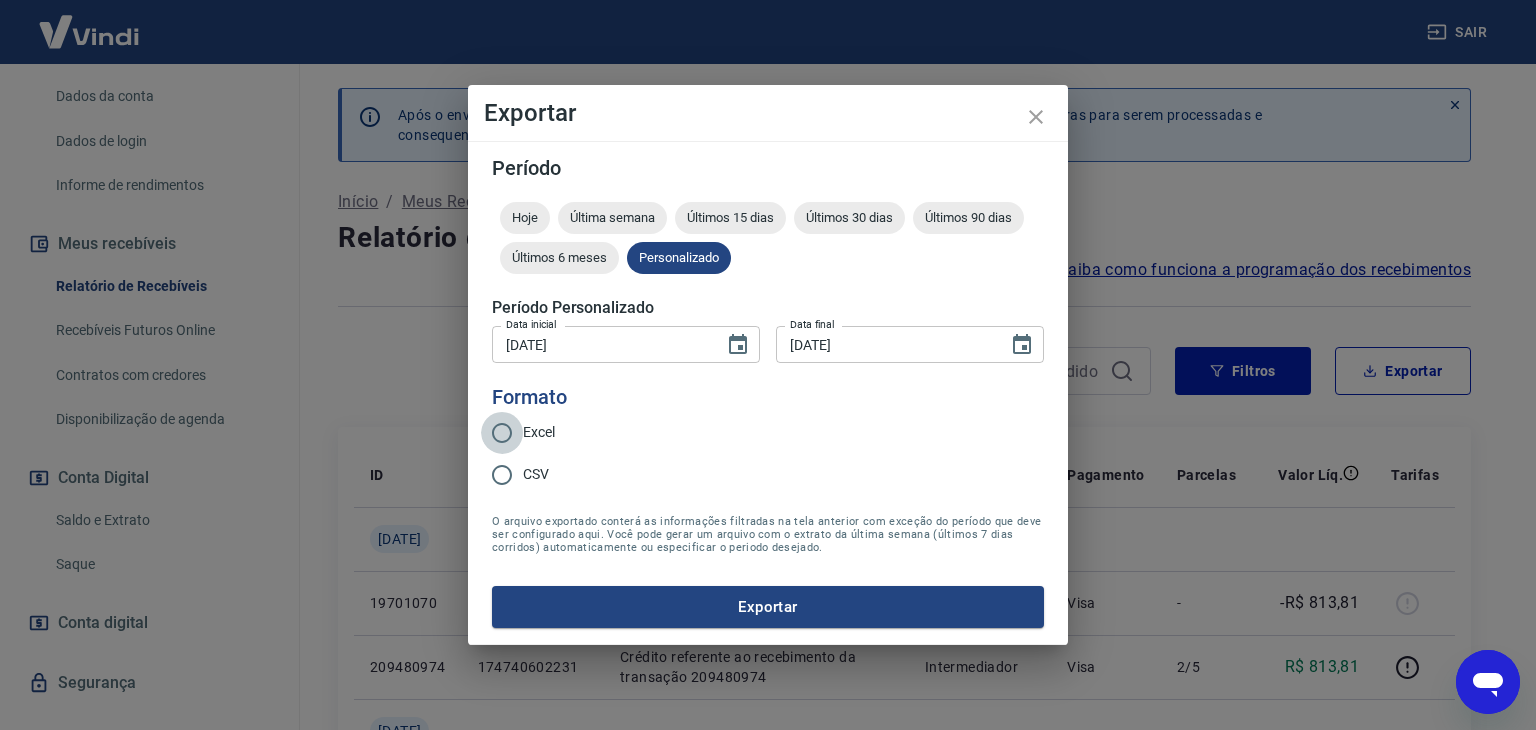 click on "Excel" at bounding box center (502, 433) 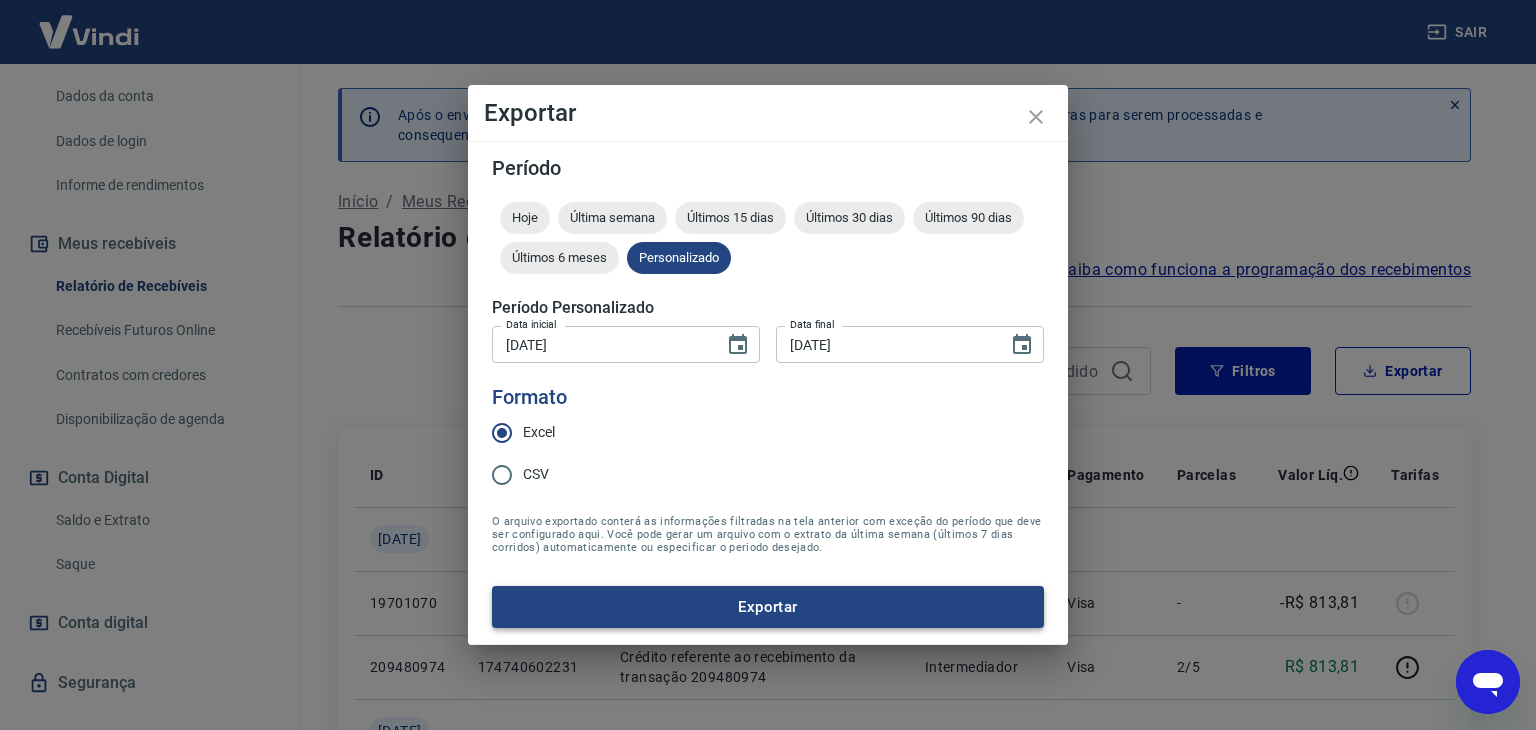 click on "Exportar" at bounding box center [768, 607] 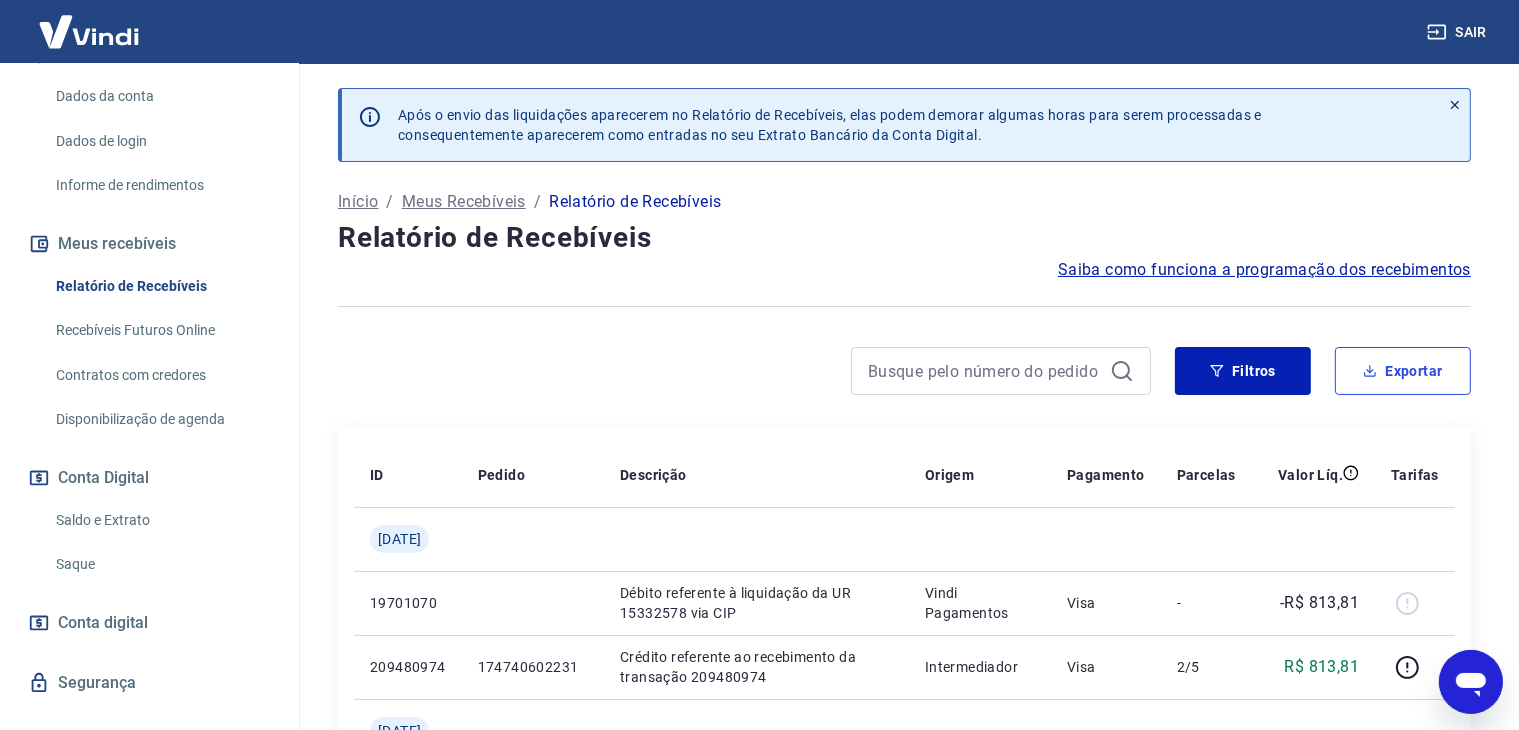type 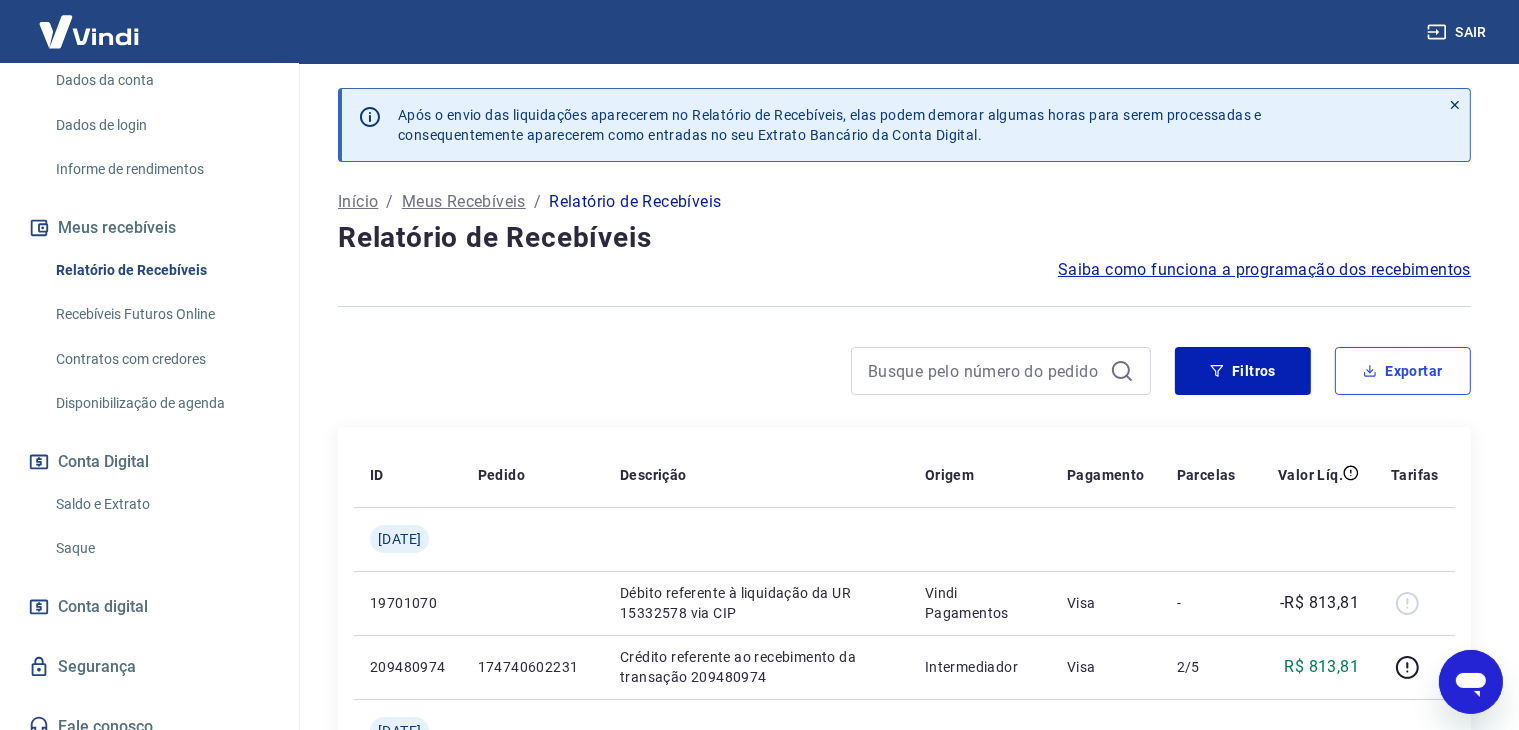 scroll, scrollTop: 334, scrollLeft: 0, axis: vertical 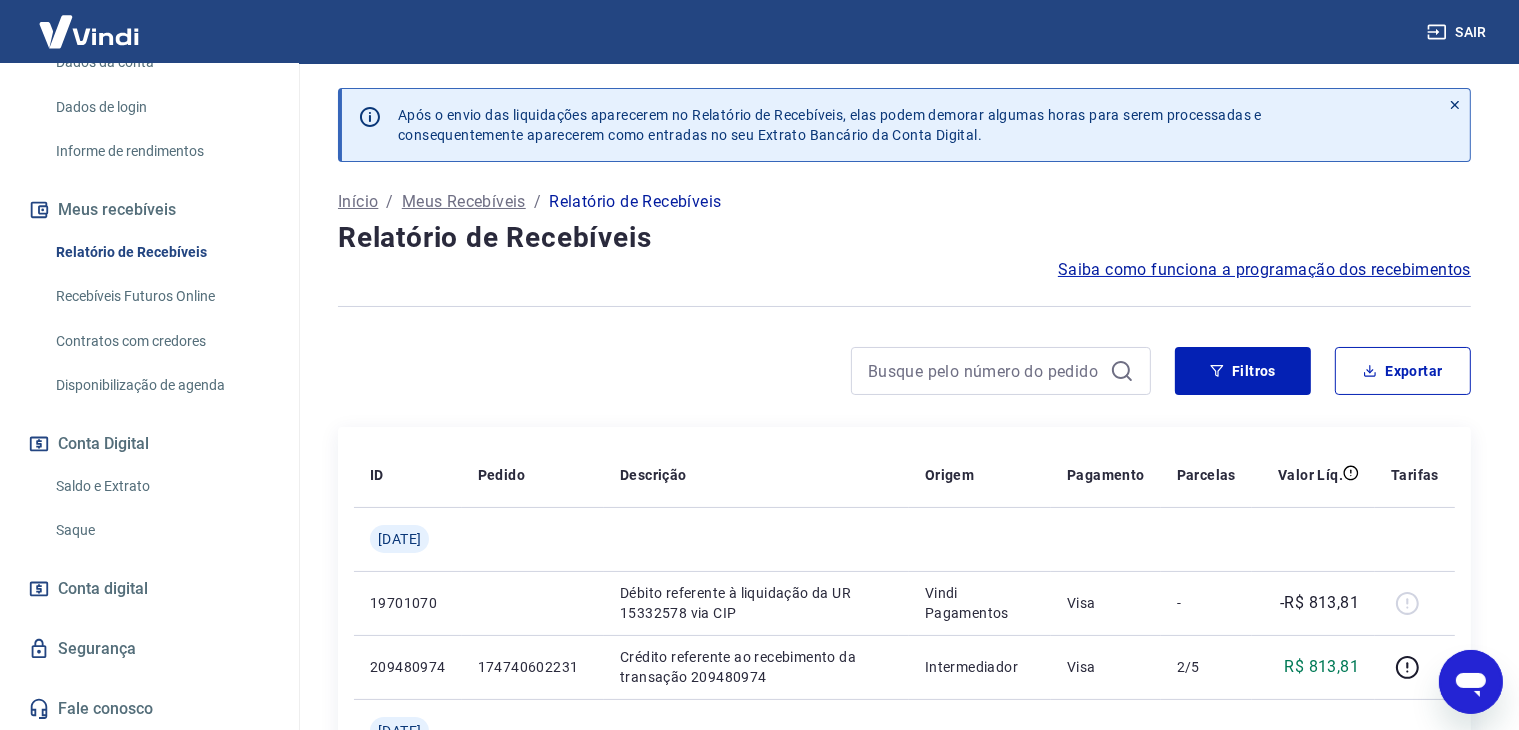 click on "Saldo e Extrato" at bounding box center (161, 486) 